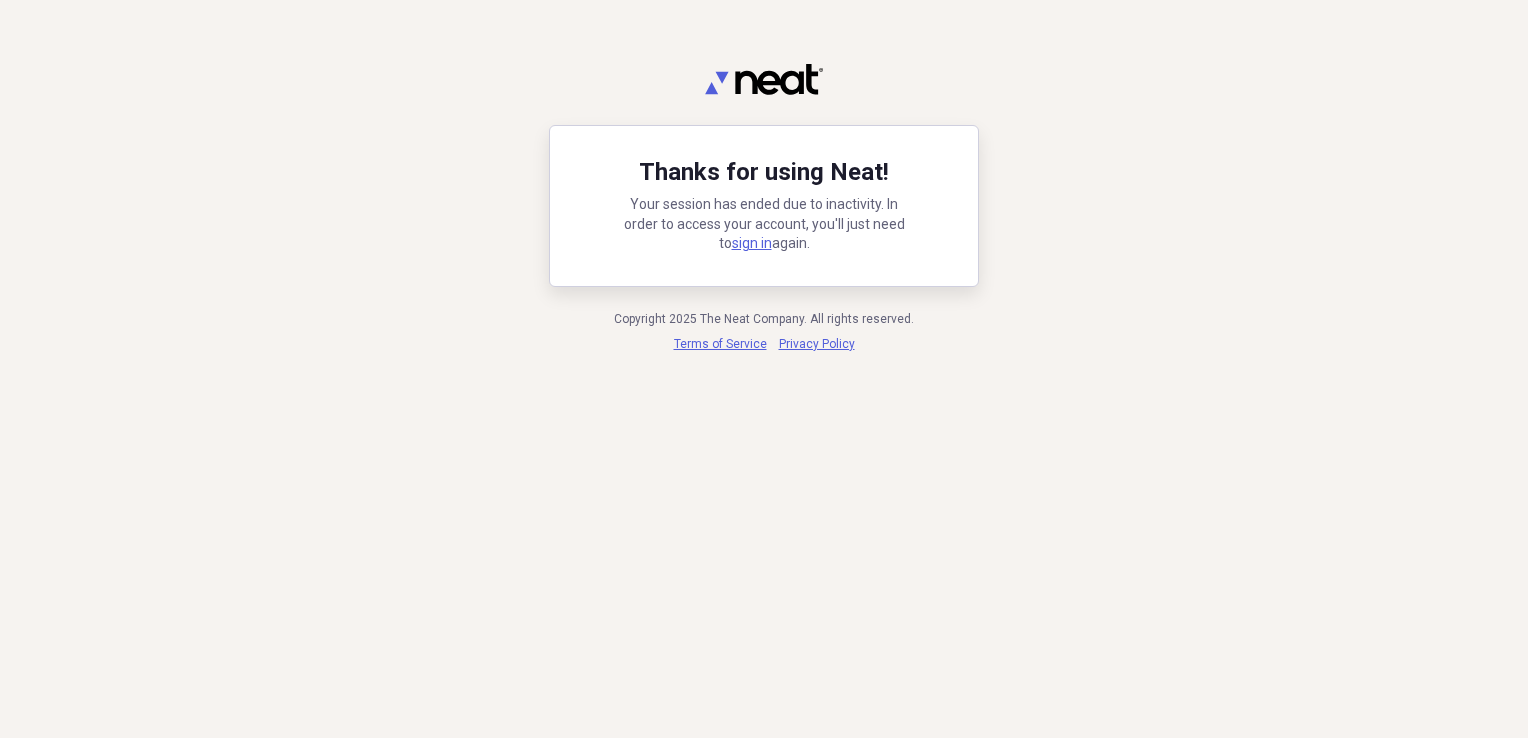 scroll, scrollTop: 0, scrollLeft: 0, axis: both 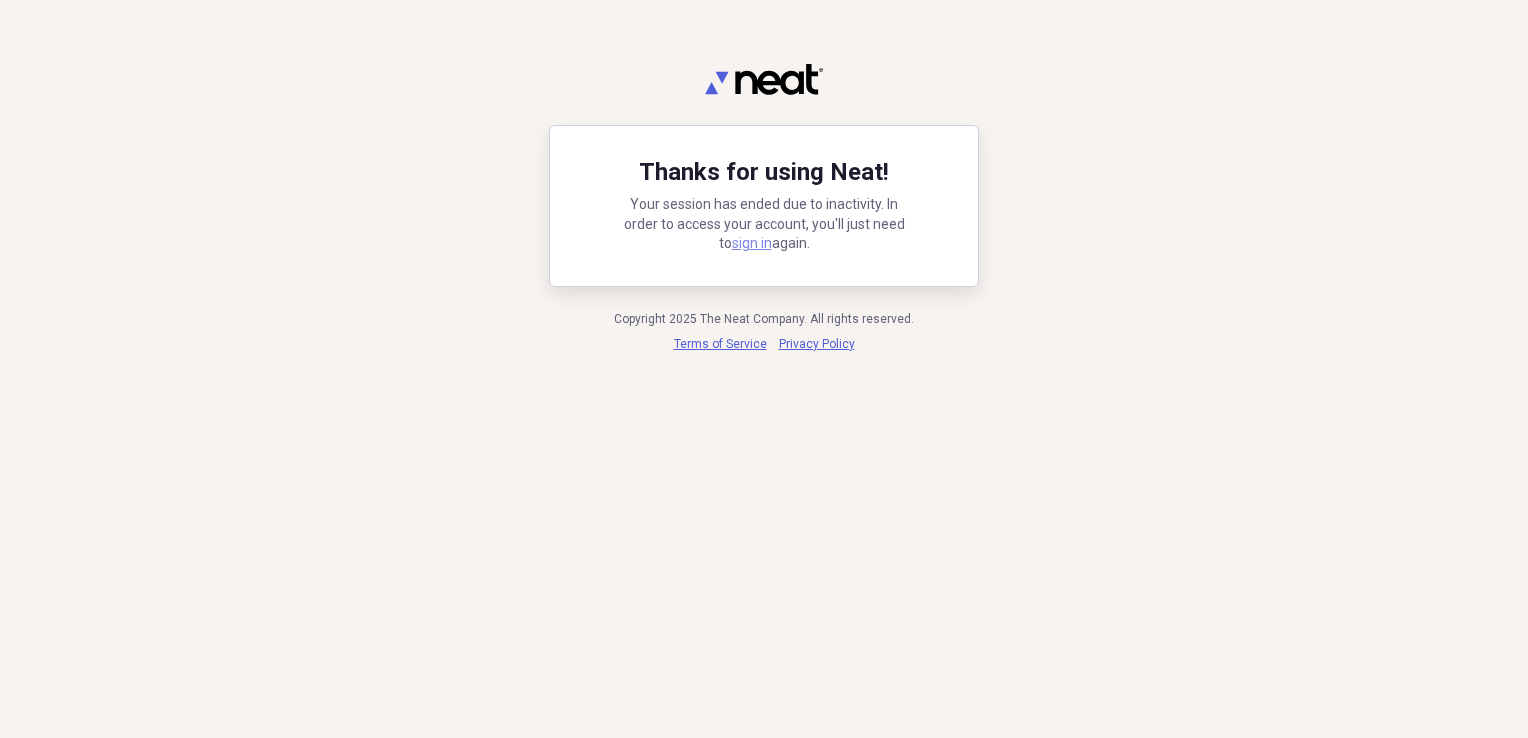 click on "sign in" at bounding box center (752, 243) 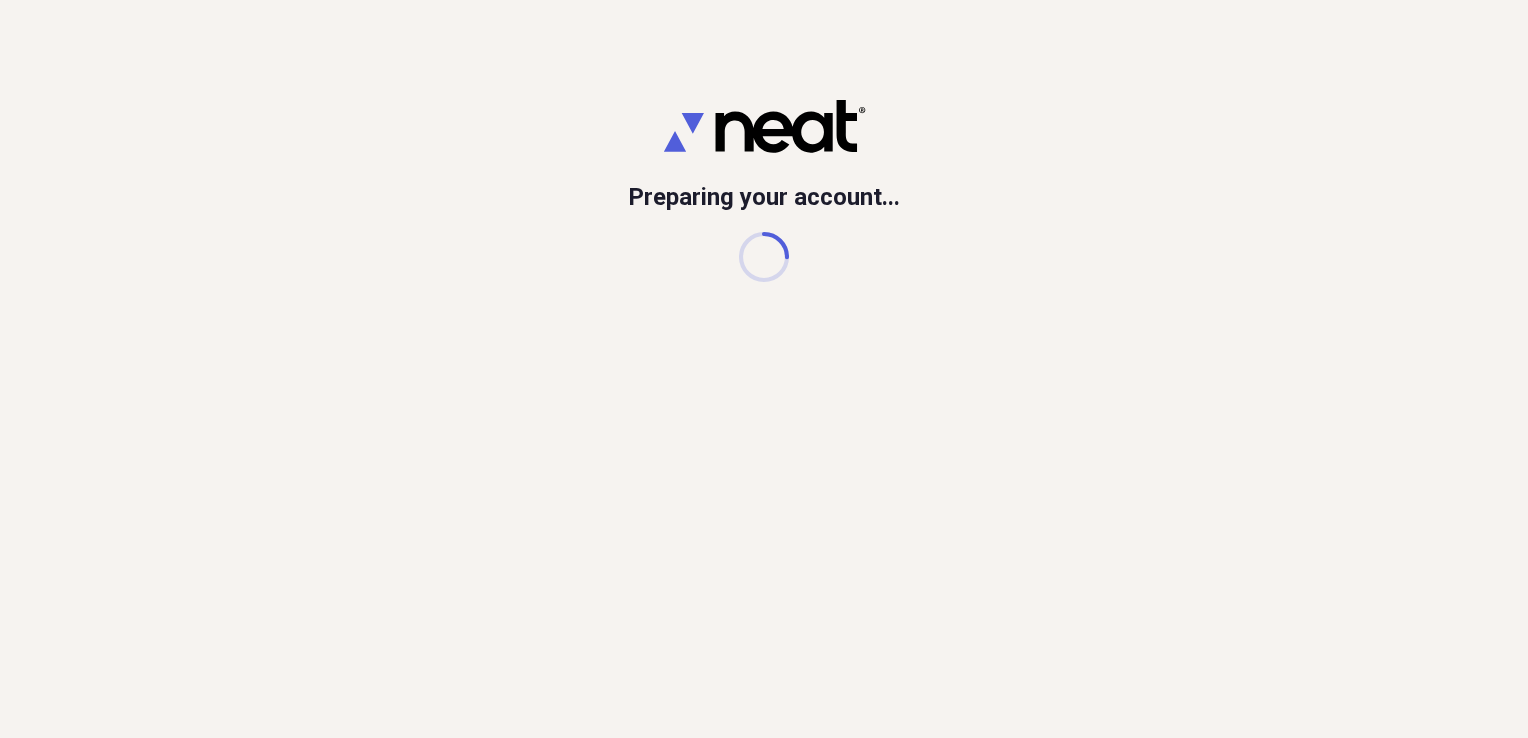 scroll, scrollTop: 0, scrollLeft: 0, axis: both 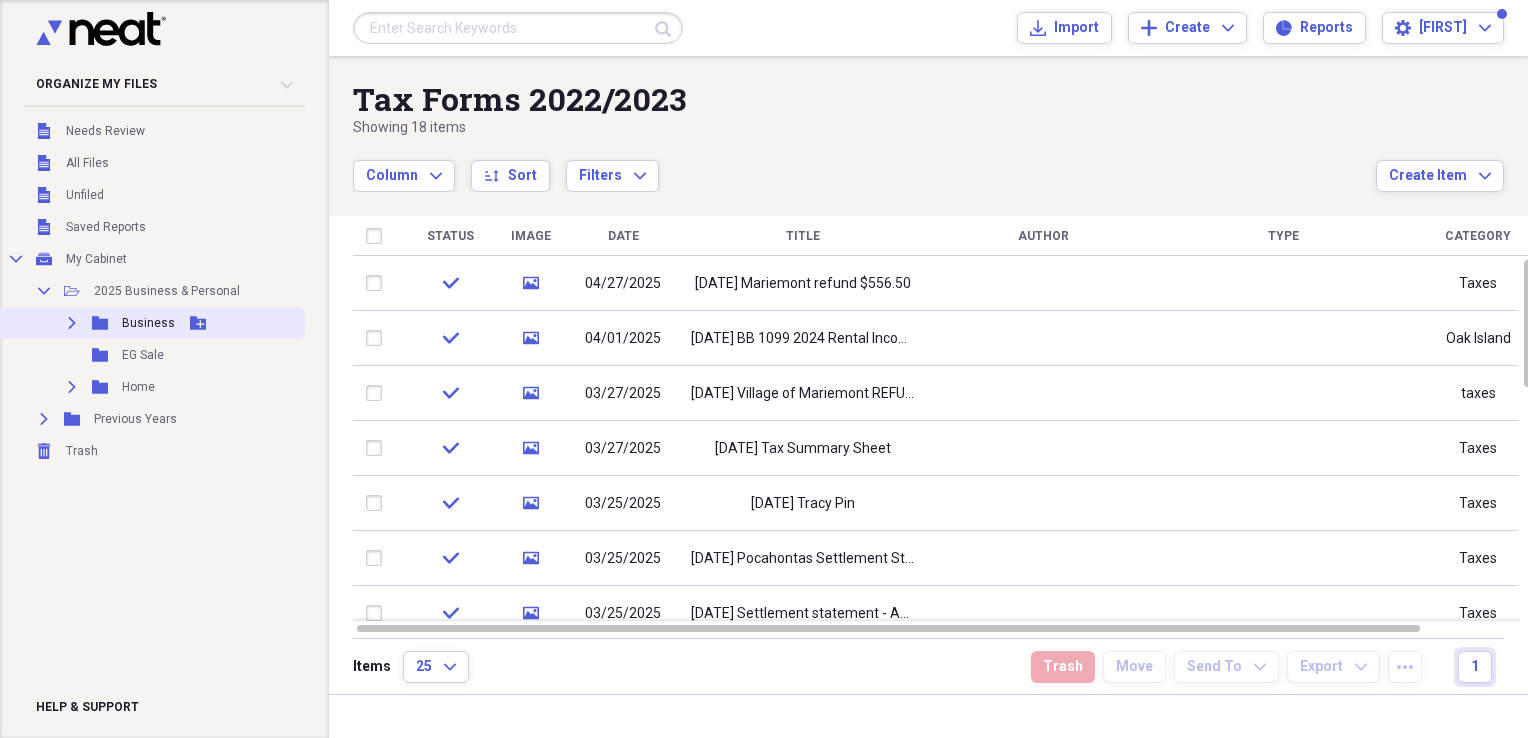 click on "Expand" at bounding box center [72, 323] 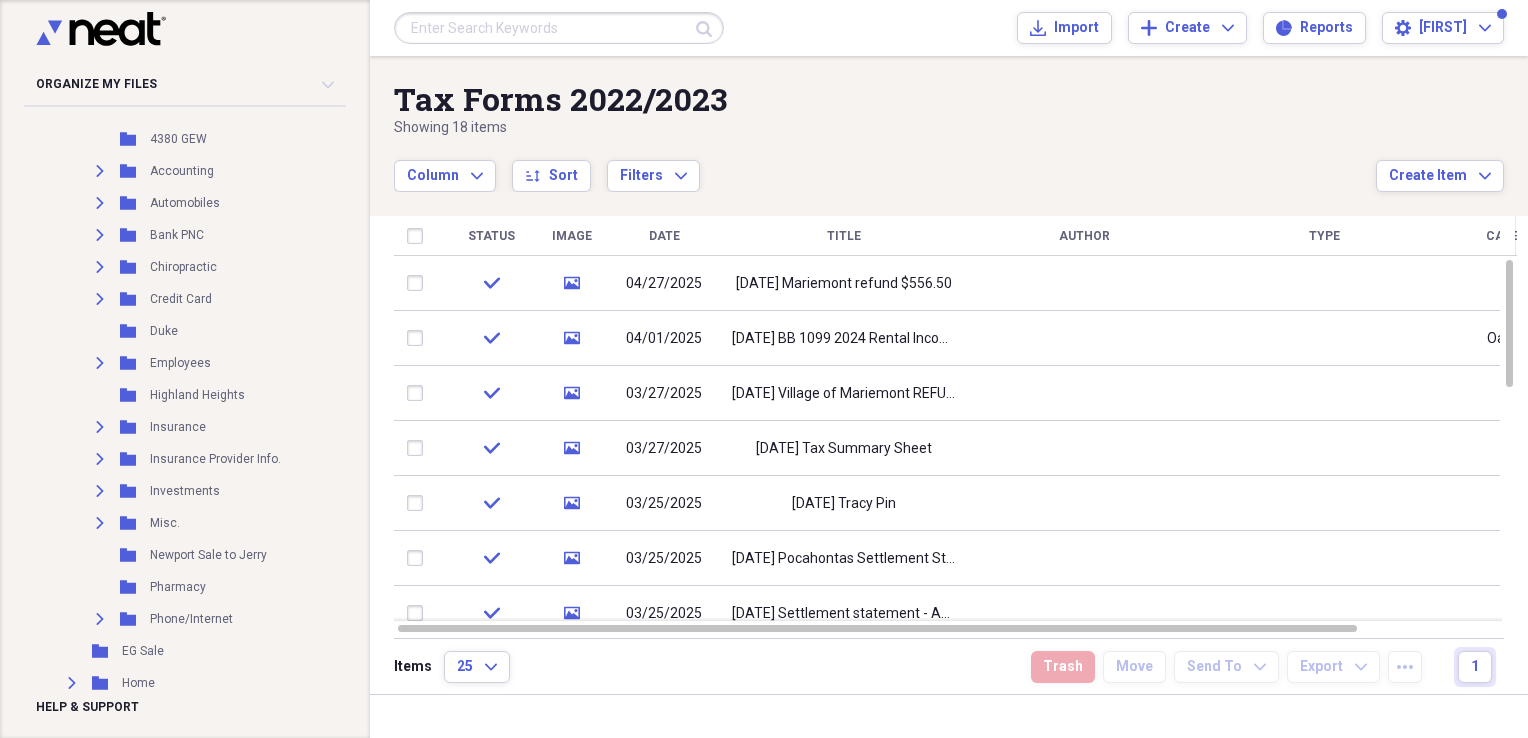 scroll, scrollTop: 100, scrollLeft: 0, axis: vertical 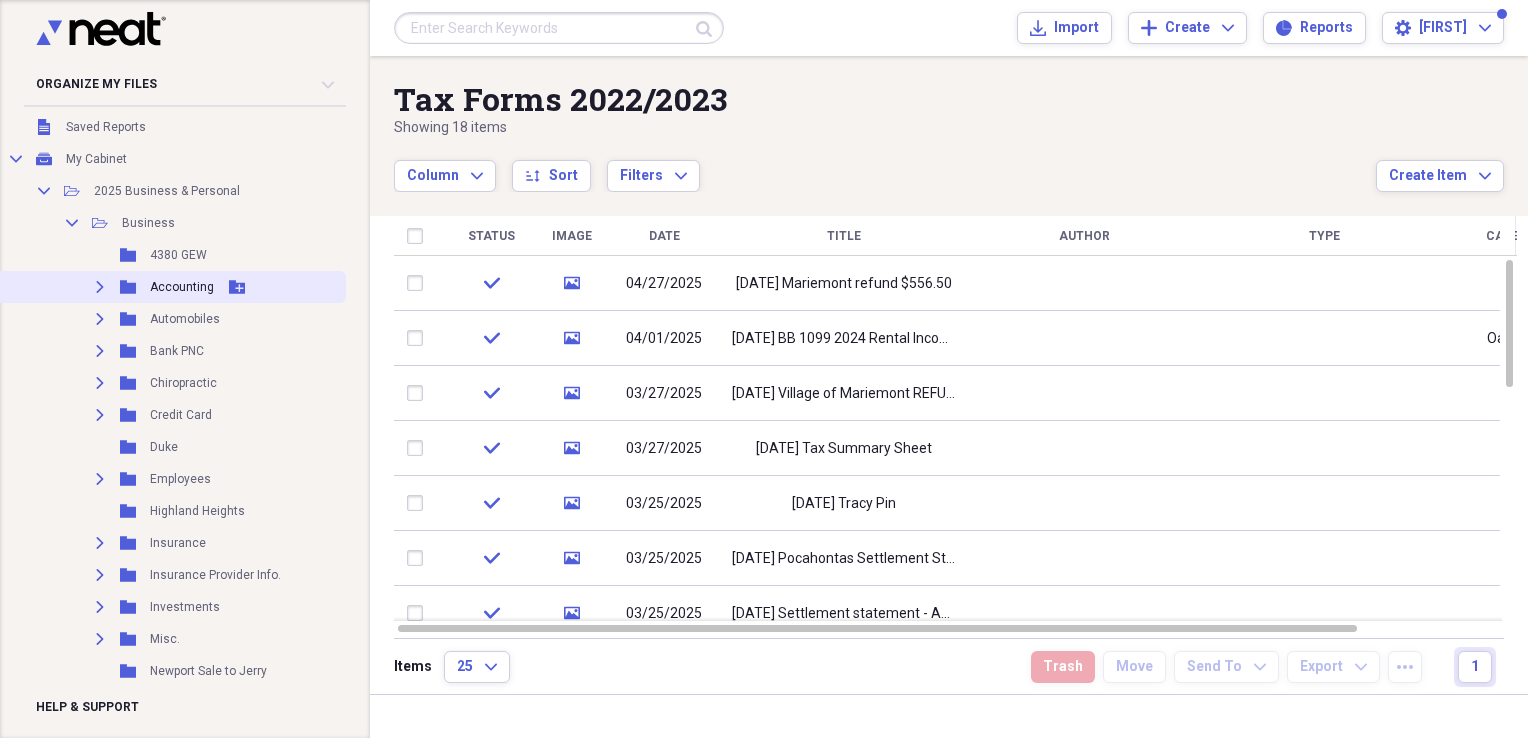 click on "Expand" 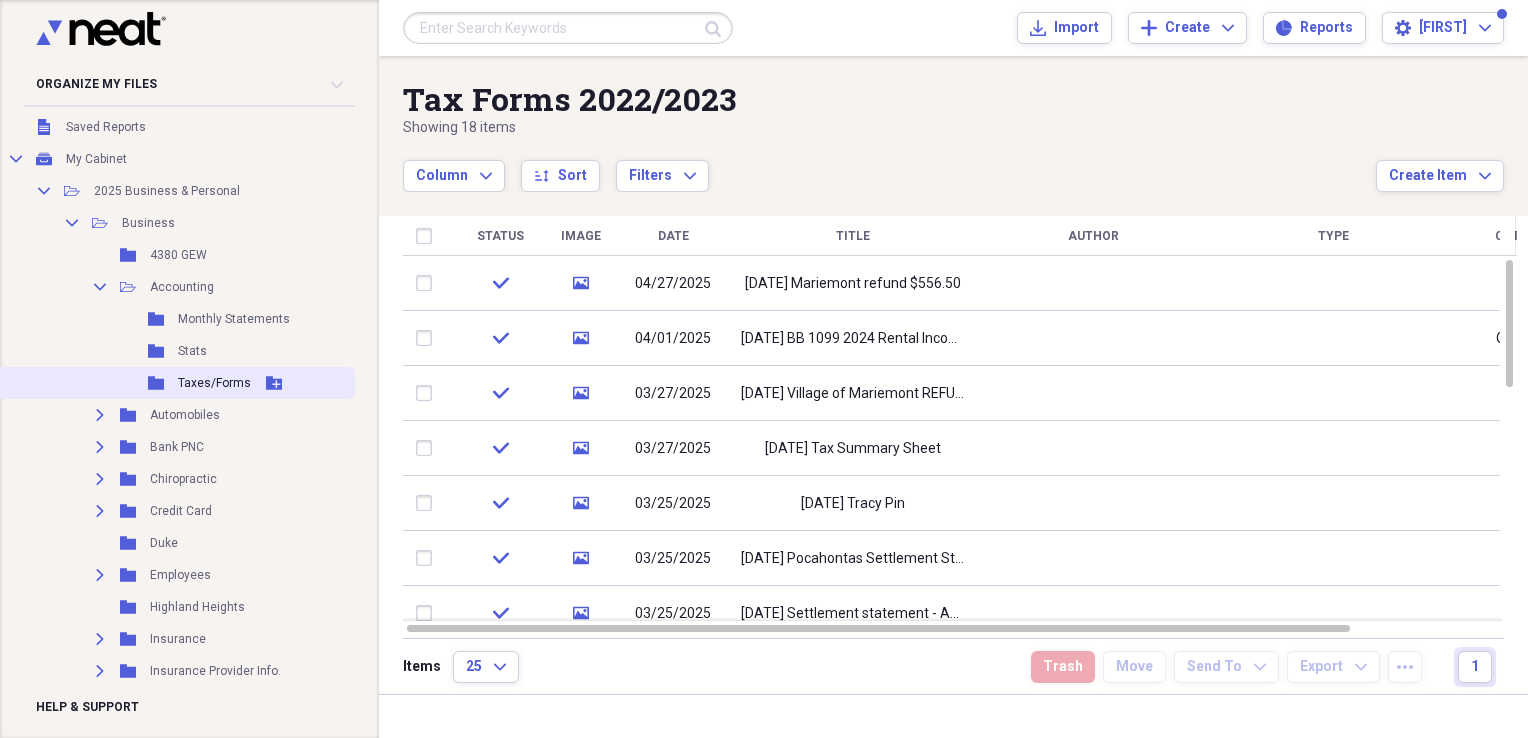 click on "Taxes/Forms" at bounding box center [214, 383] 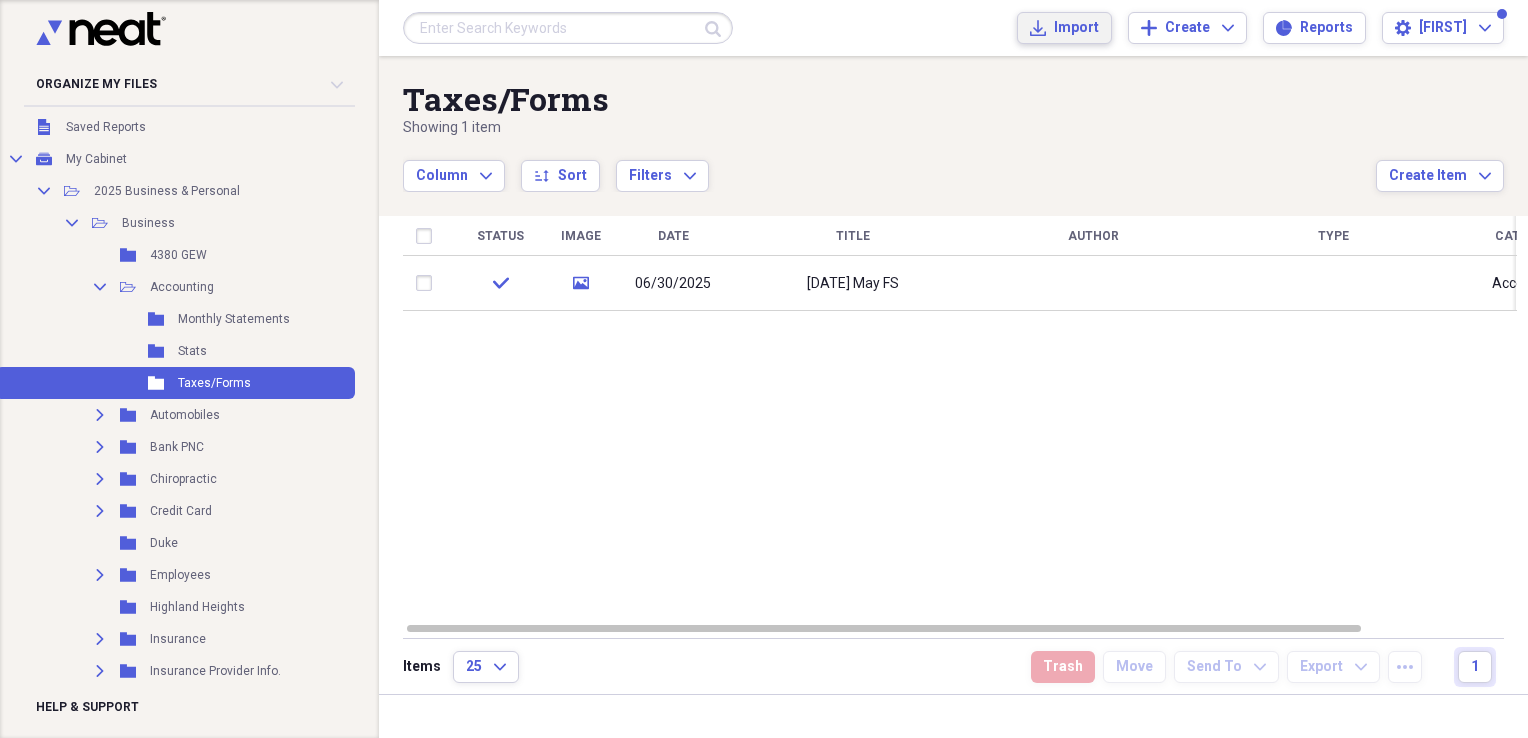 click on "Import Import" at bounding box center [1064, 28] 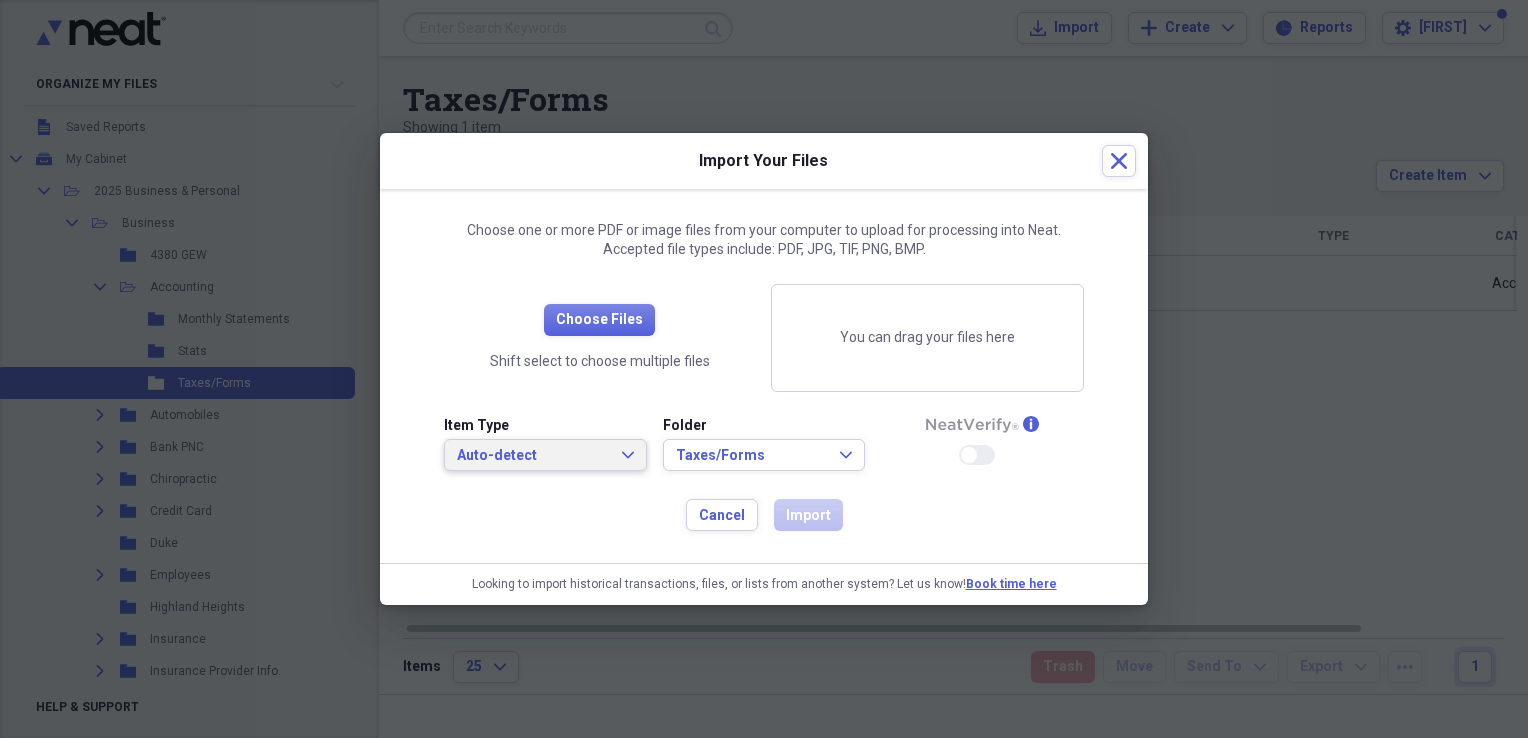 click on "Auto-detect" at bounding box center [533, 456] 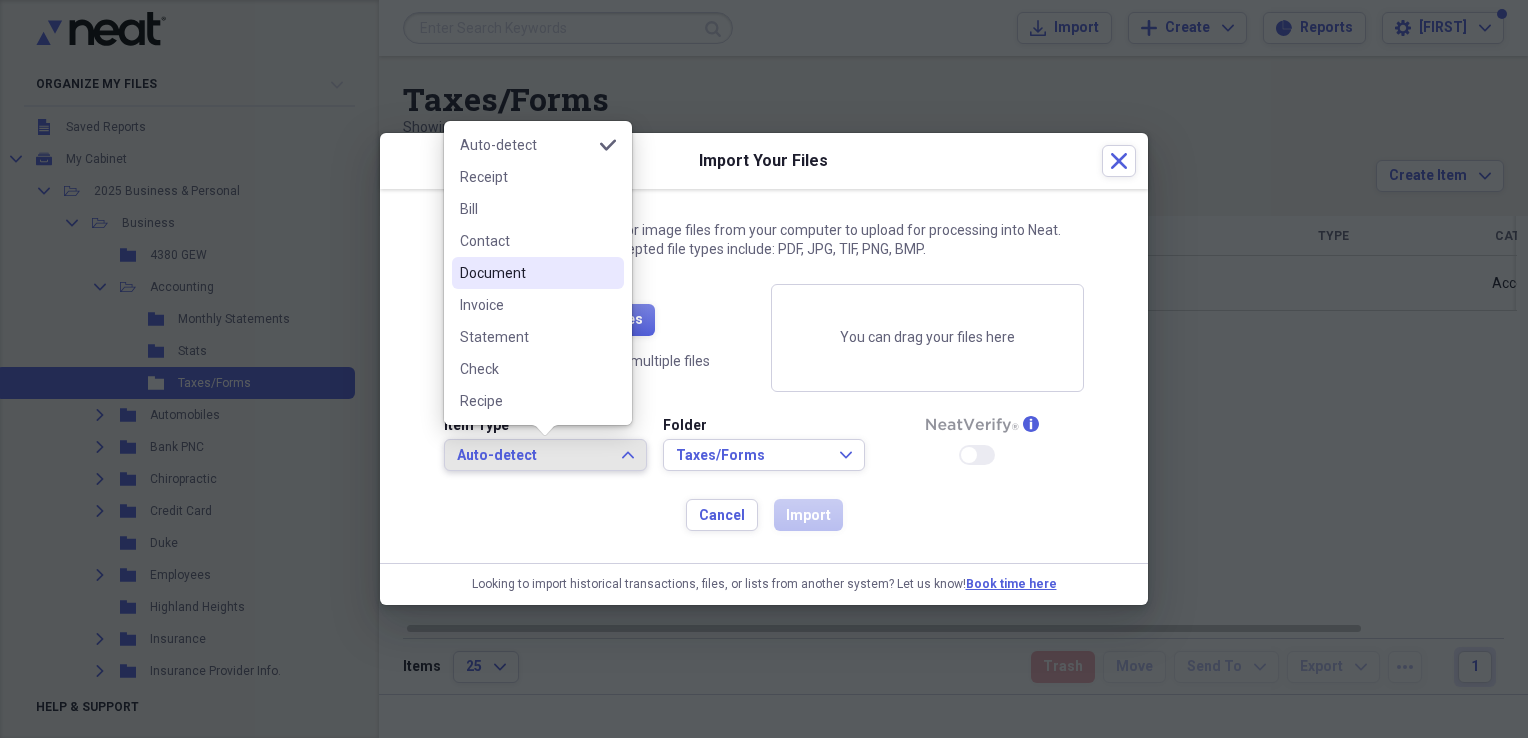 click on "Document" at bounding box center (526, 273) 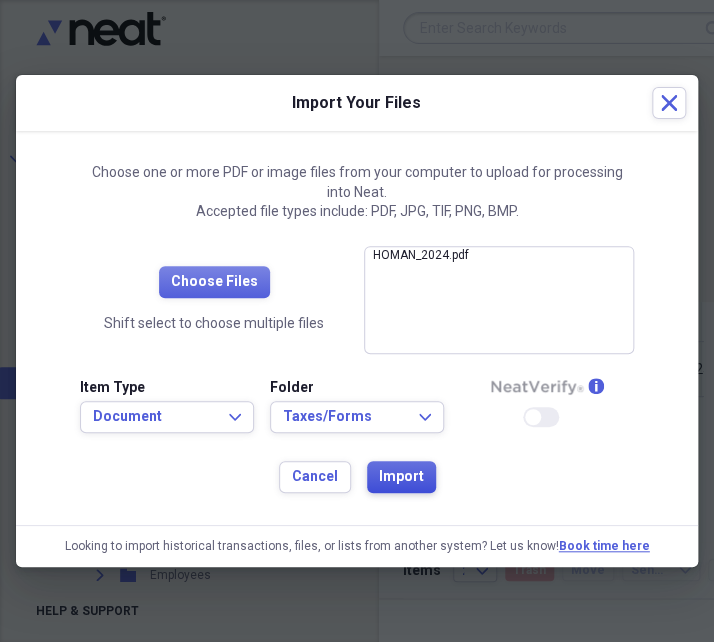 click on "Import" at bounding box center (401, 477) 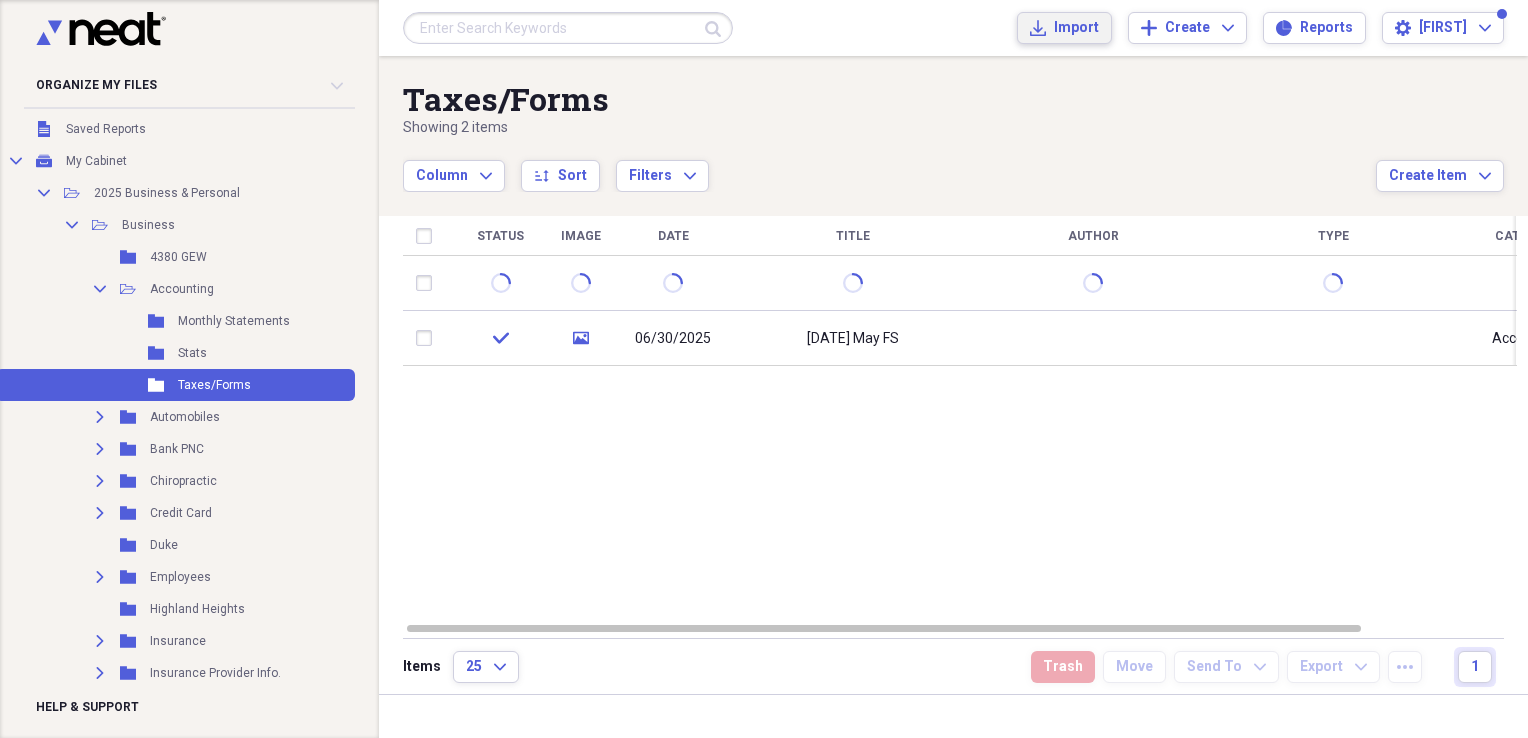 click on "Import Import" at bounding box center (1064, 28) 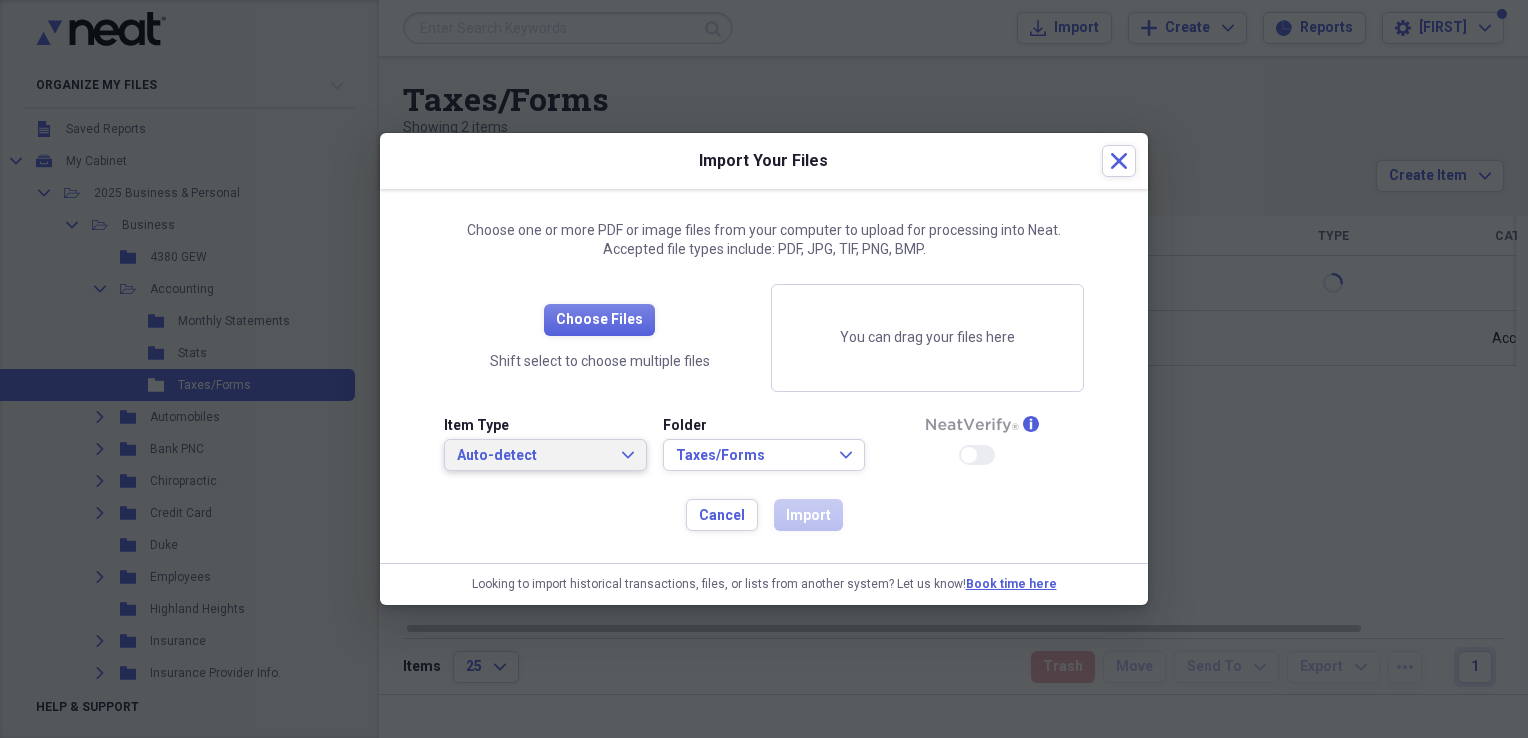 click on "Auto-detect" at bounding box center [533, 456] 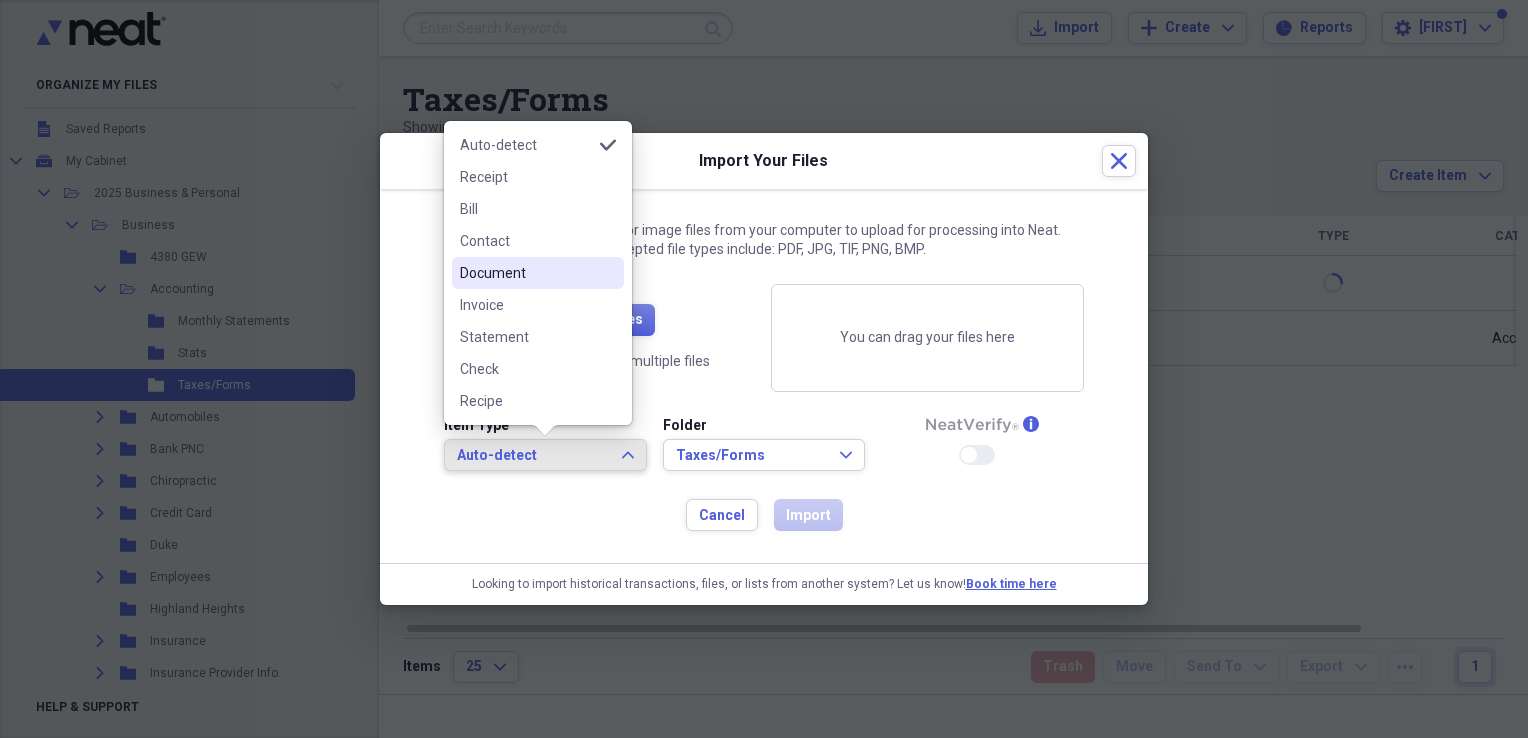 click on "Document" at bounding box center [526, 273] 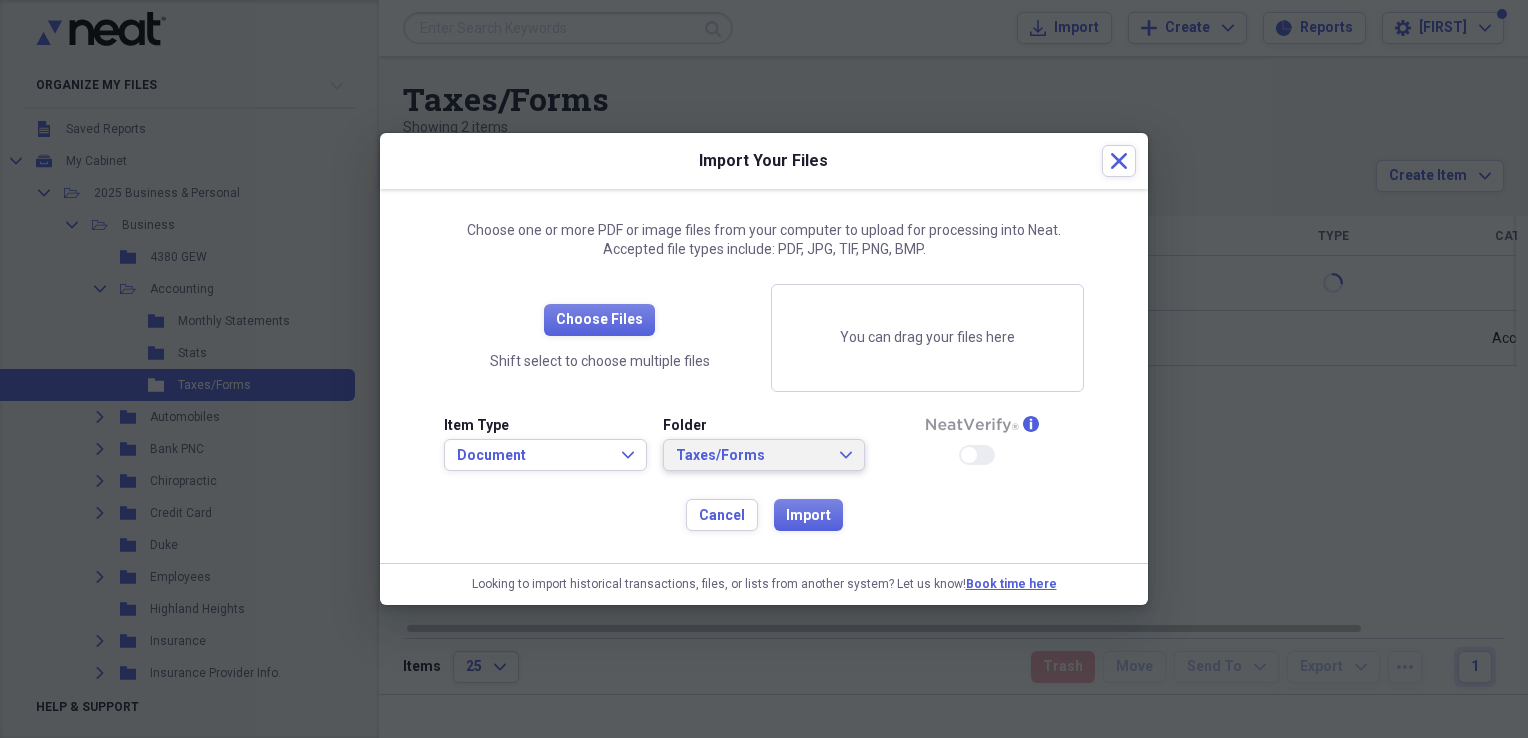 click on "Taxes/Forms Expand" at bounding box center (764, 456) 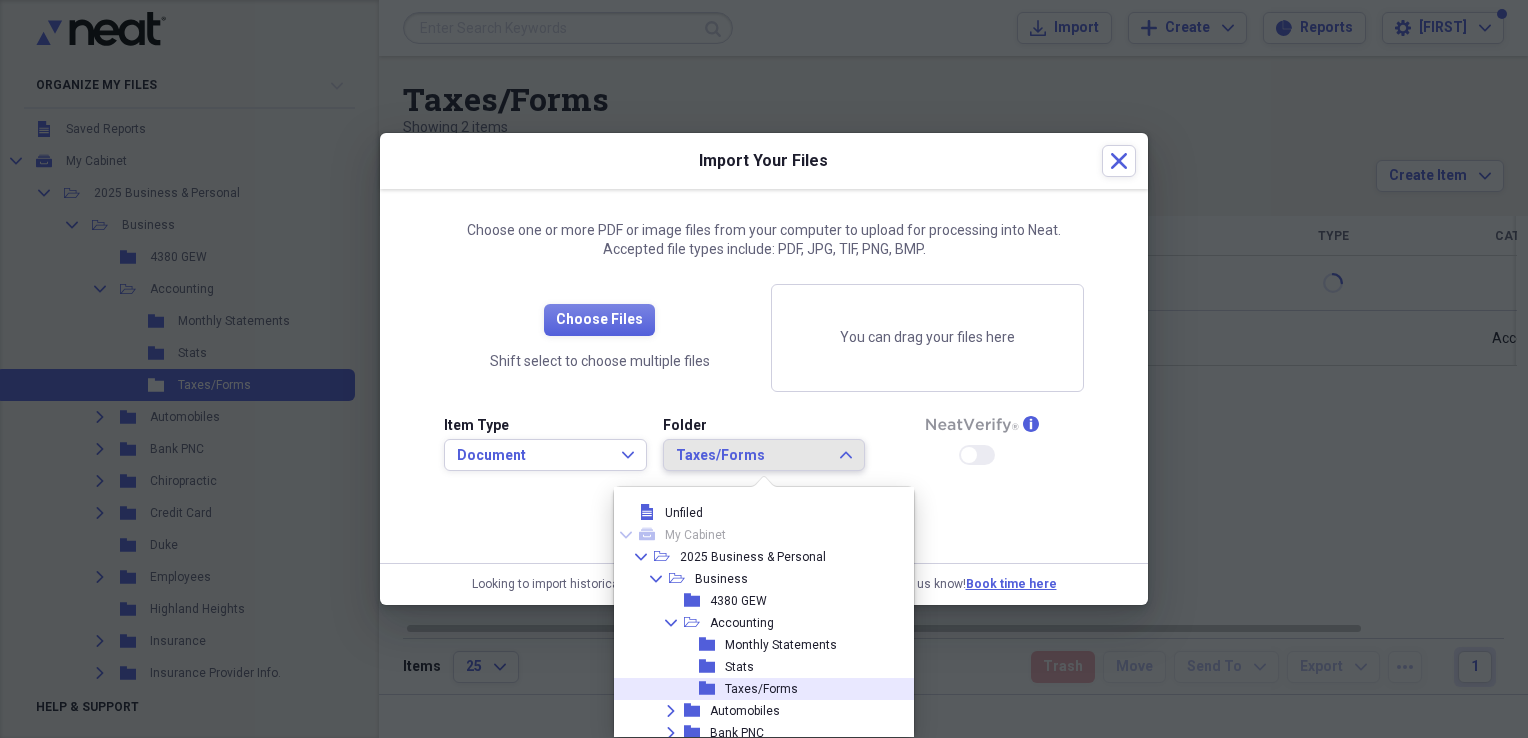 scroll, scrollTop: 76, scrollLeft: 0, axis: vertical 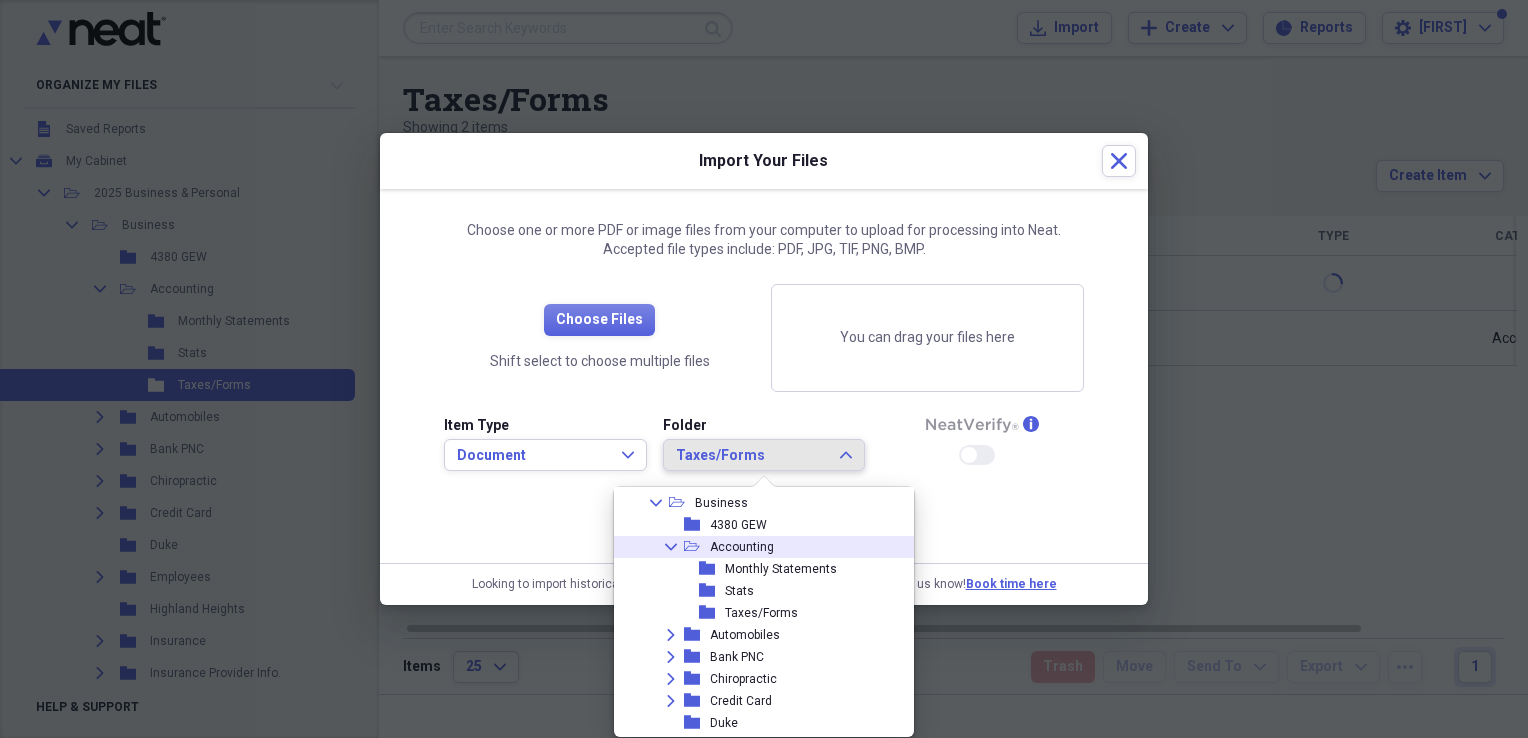 click on "Collapse" 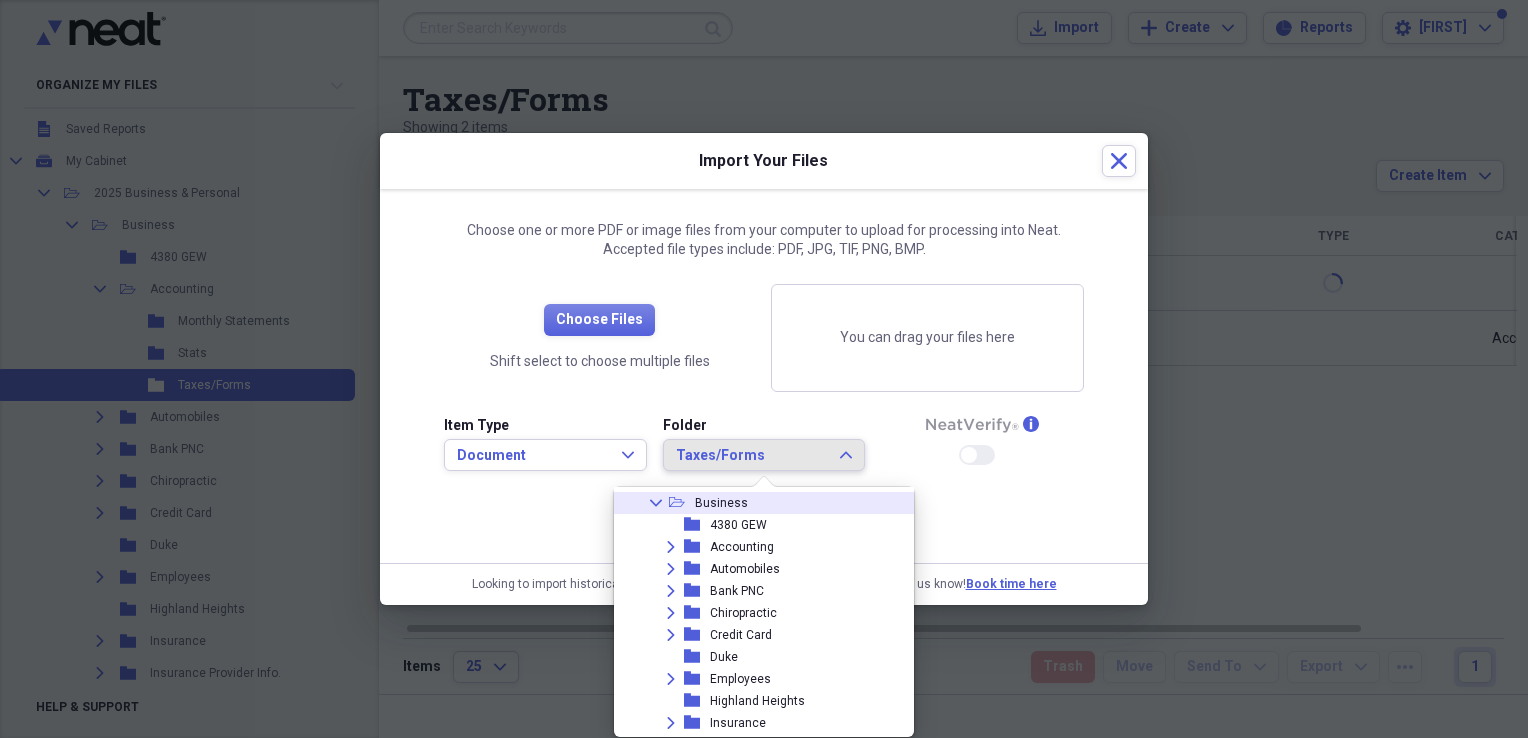 click 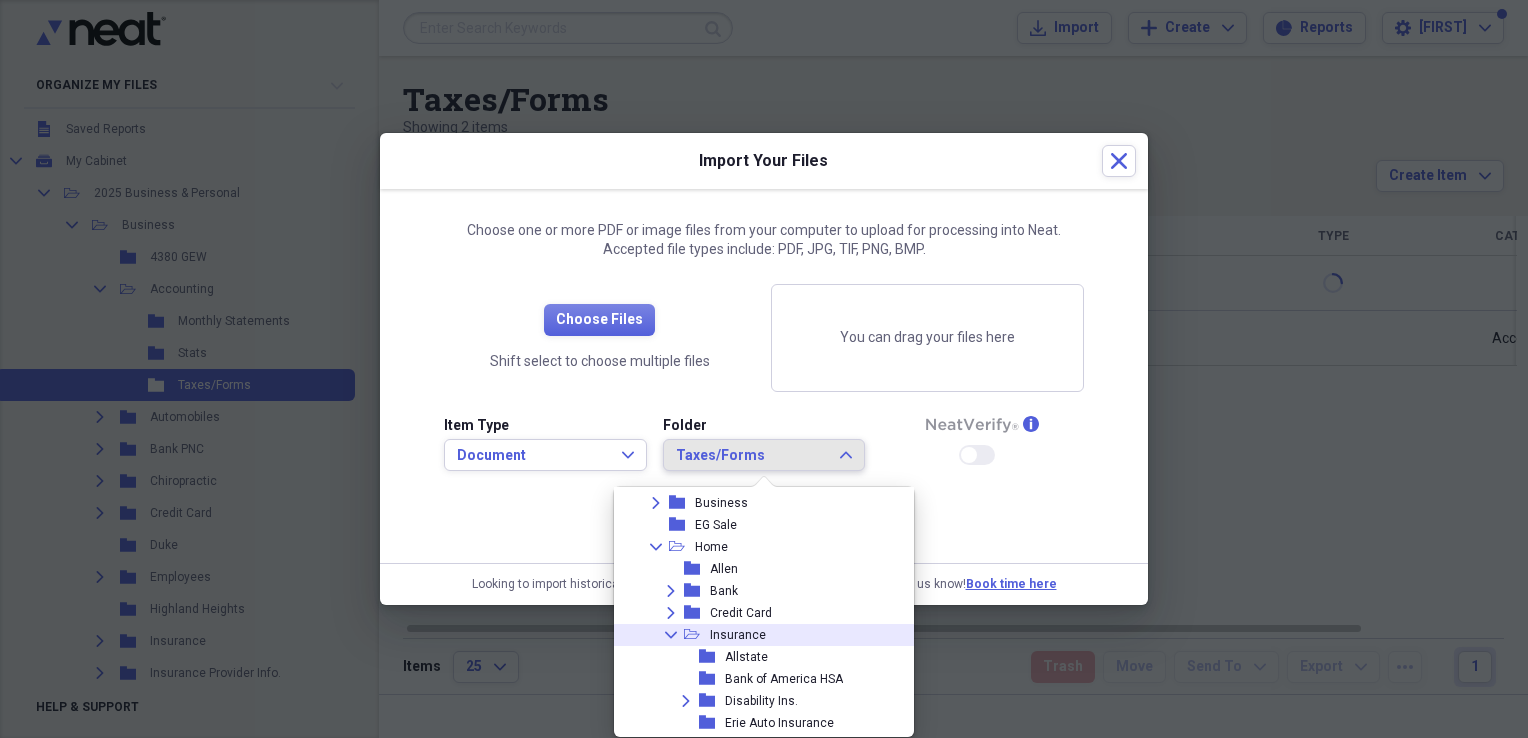 click on "Collapse" at bounding box center (671, 635) 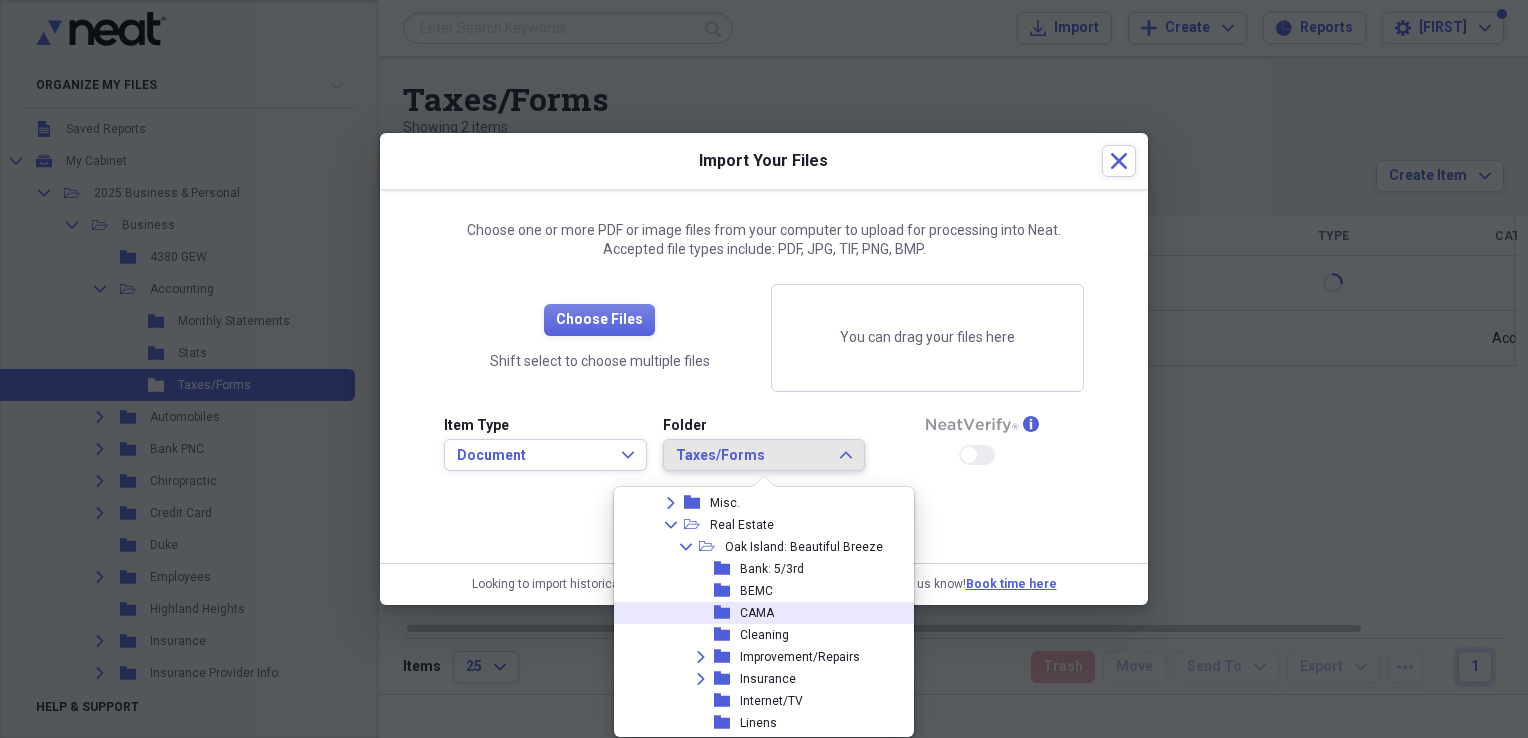 scroll, scrollTop: 276, scrollLeft: 0, axis: vertical 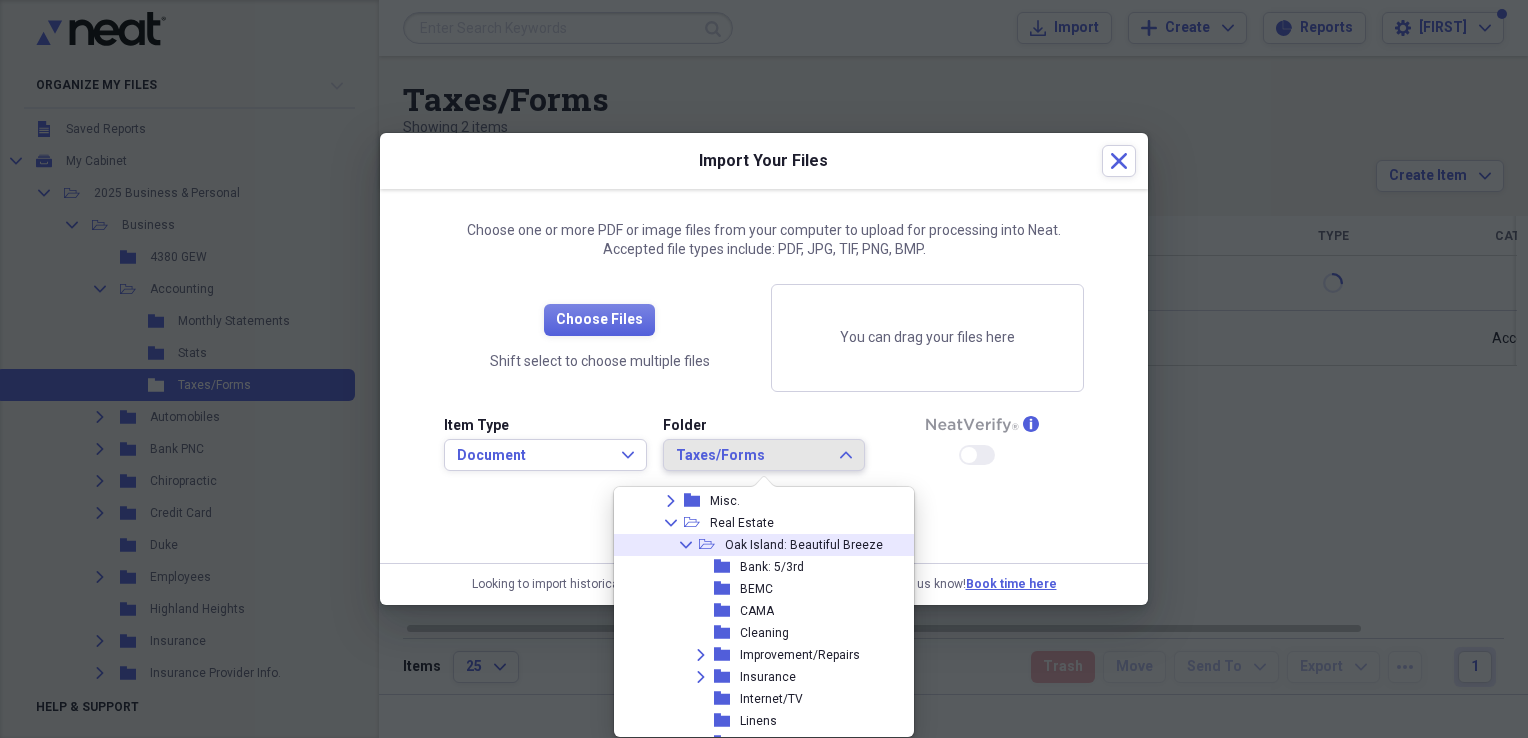 click on "Collapse" at bounding box center (686, 545) 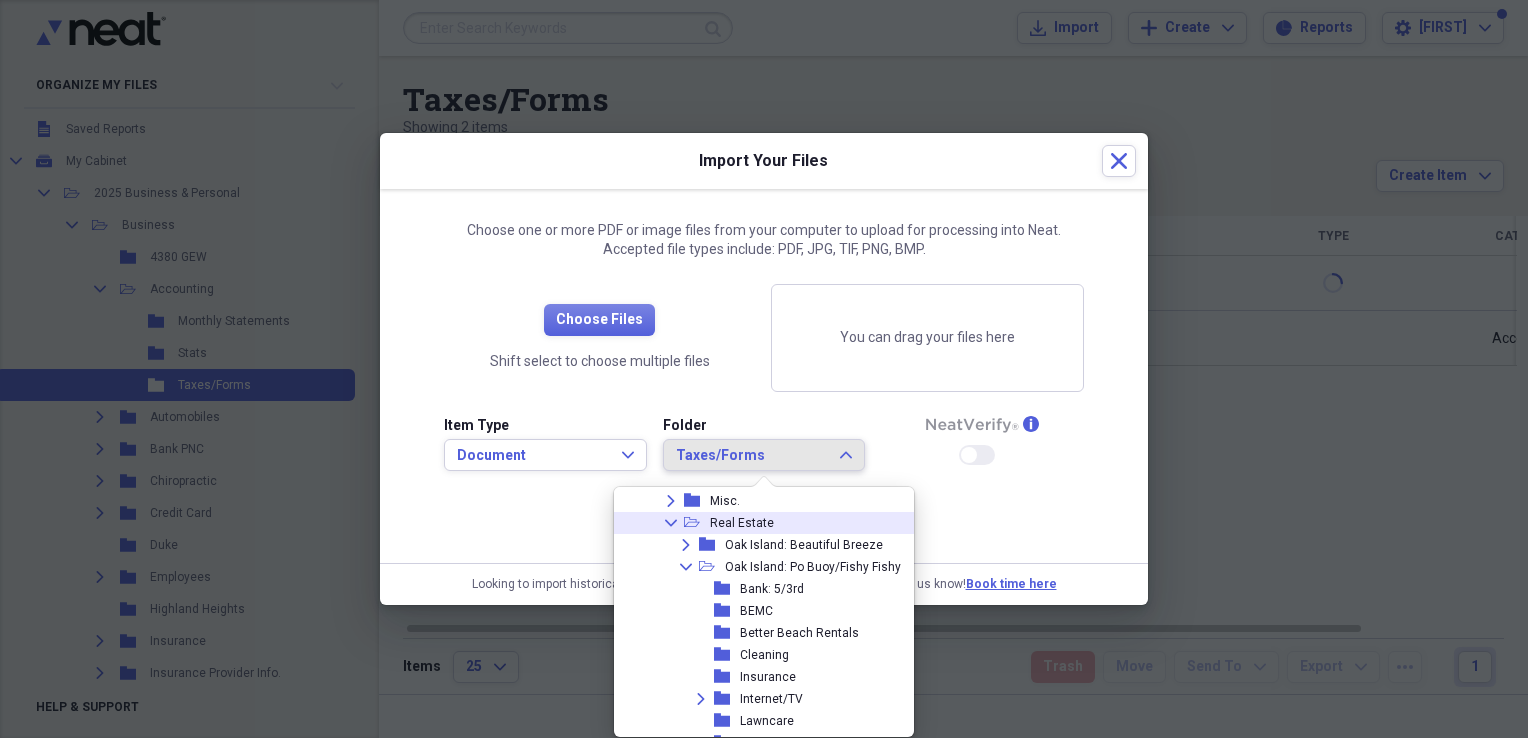 click on "Collapse" 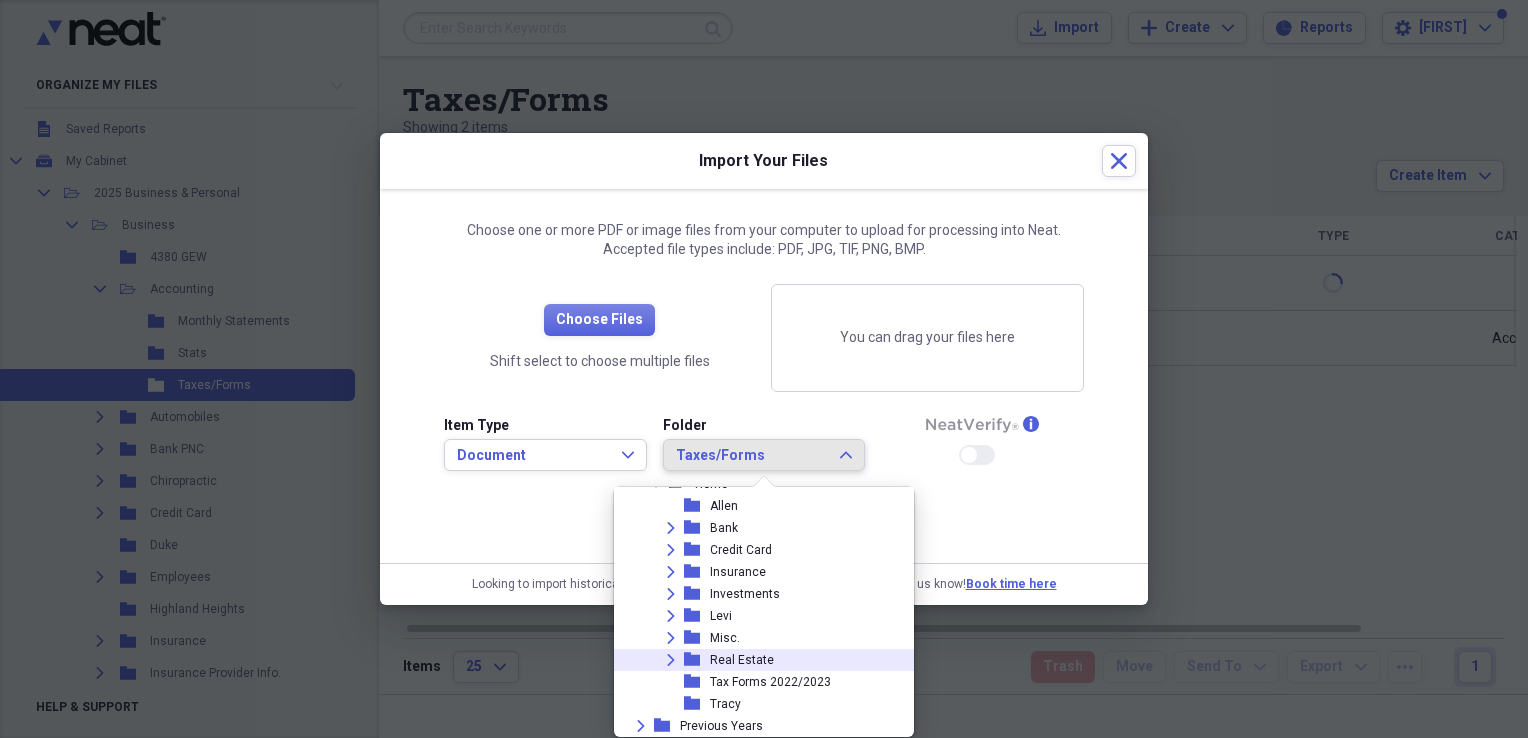 scroll, scrollTop: 138, scrollLeft: 0, axis: vertical 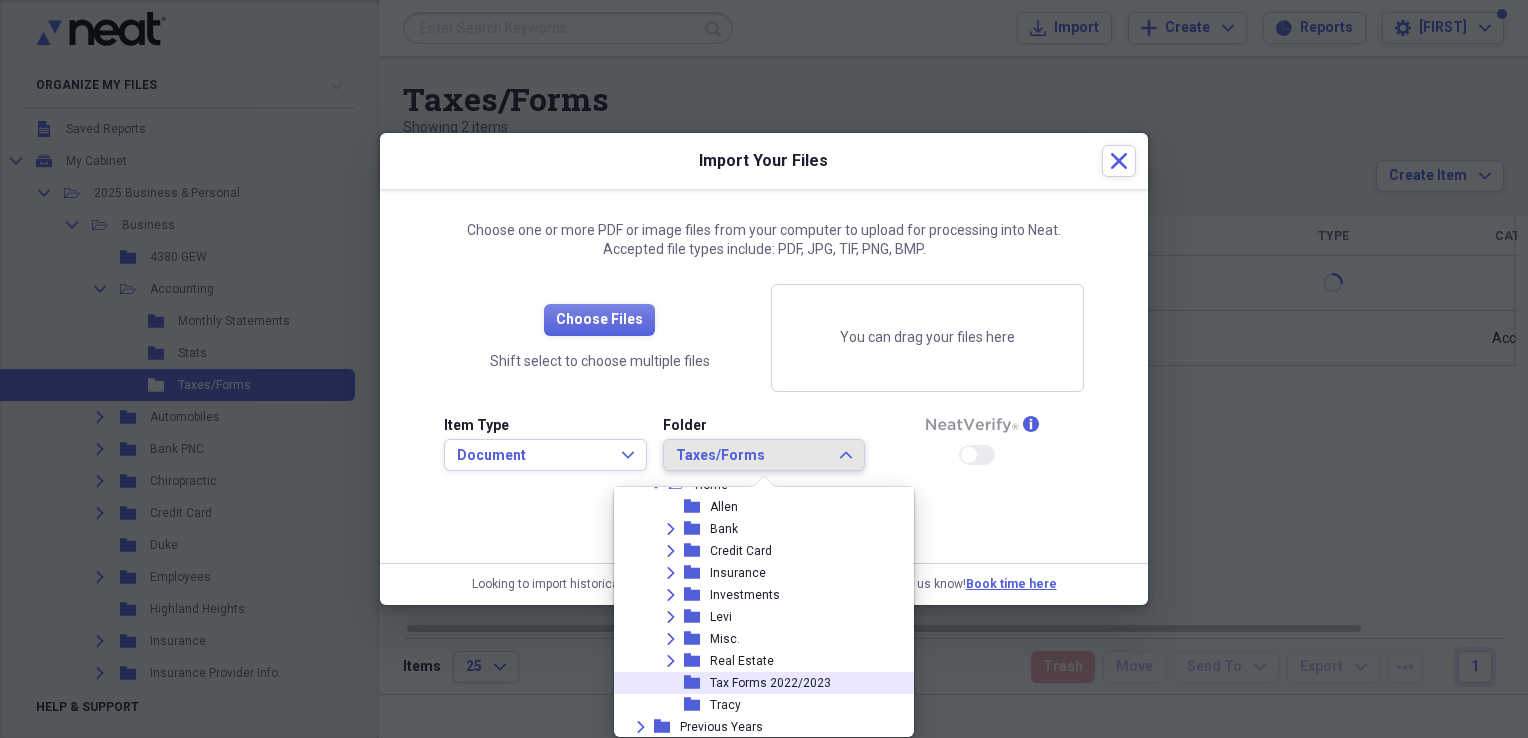 click on "Tax Forms 2022/2023" at bounding box center [770, 683] 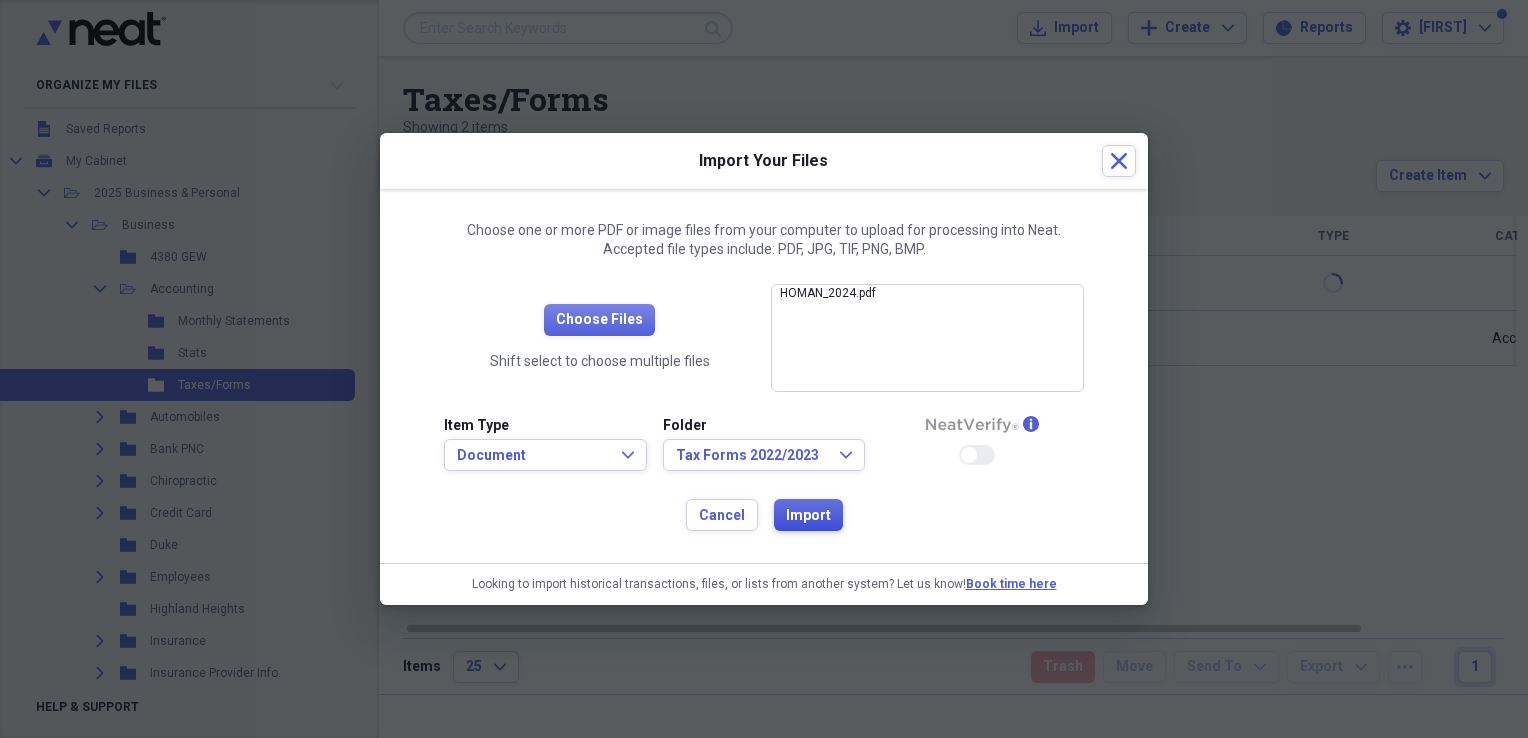click on "Import" at bounding box center (808, 516) 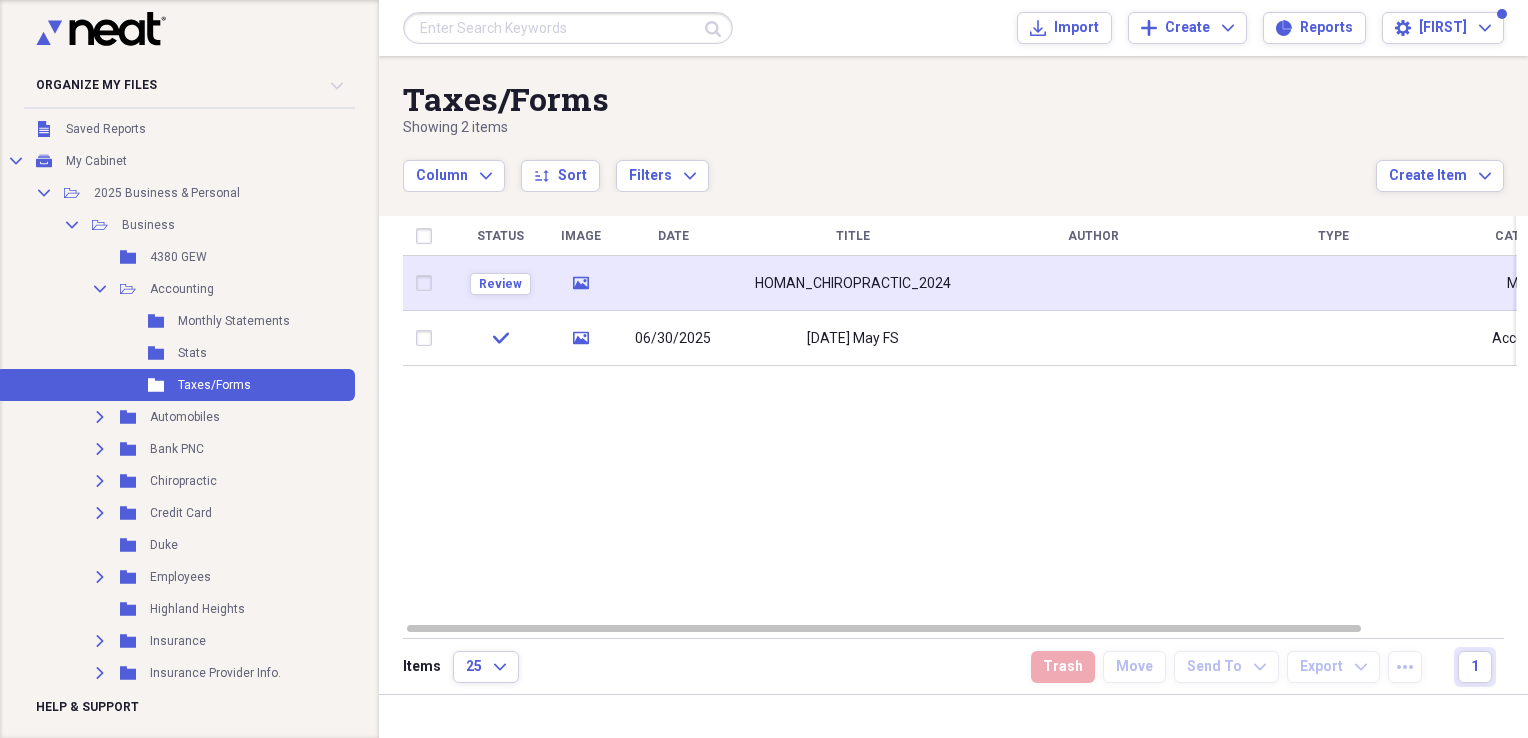 click at bounding box center [673, 283] 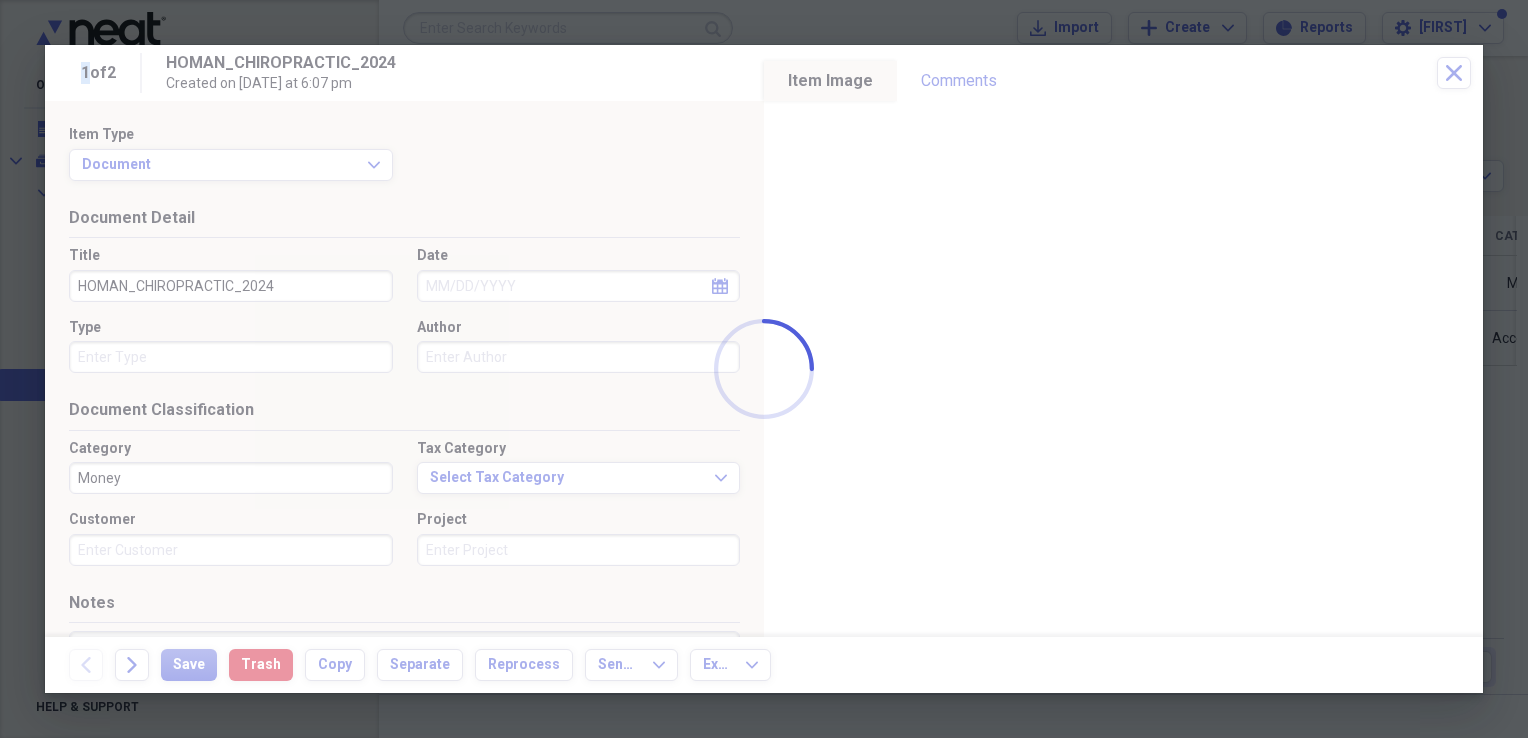 click at bounding box center [764, 369] 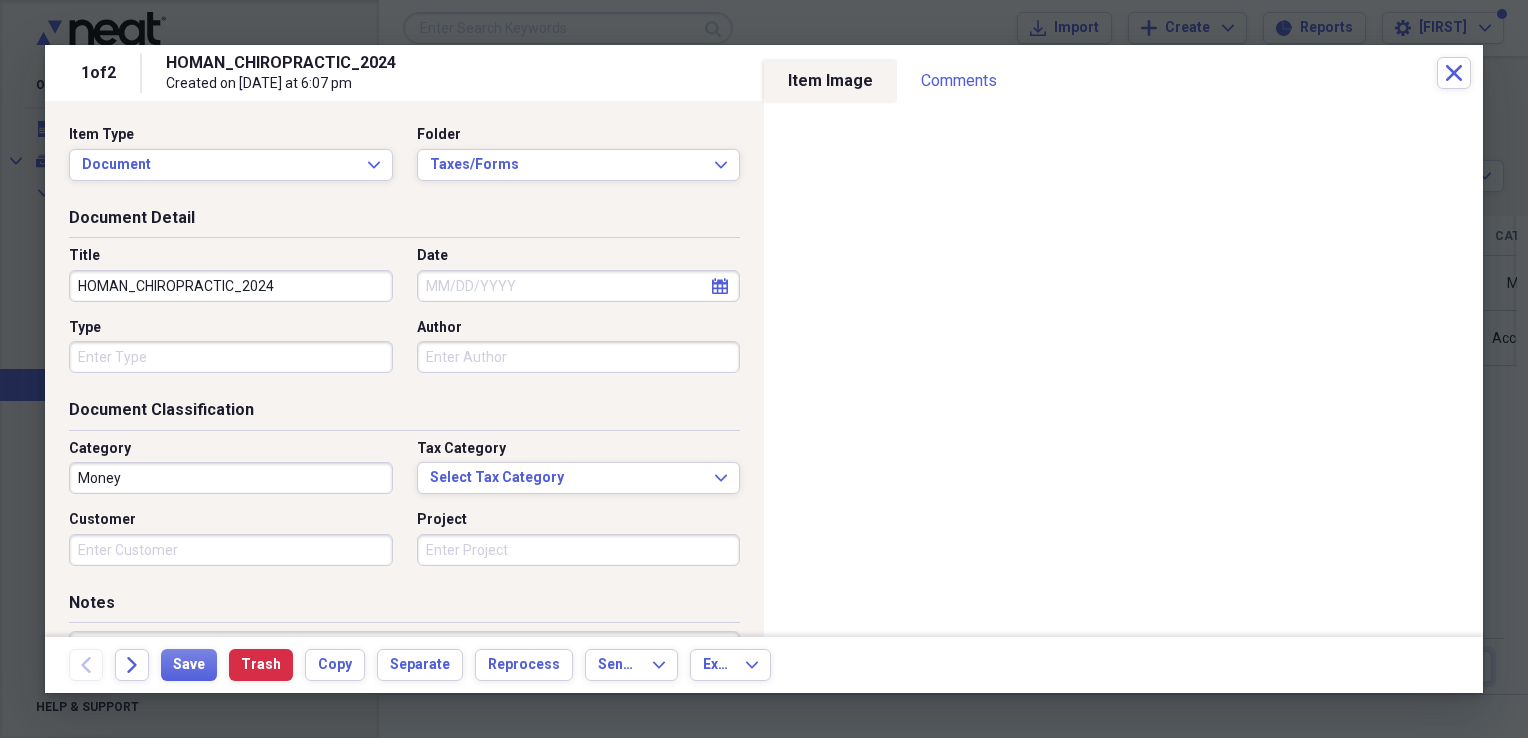 click on "HOMAN_CHIROPRACTIC_2024" at bounding box center [231, 286] 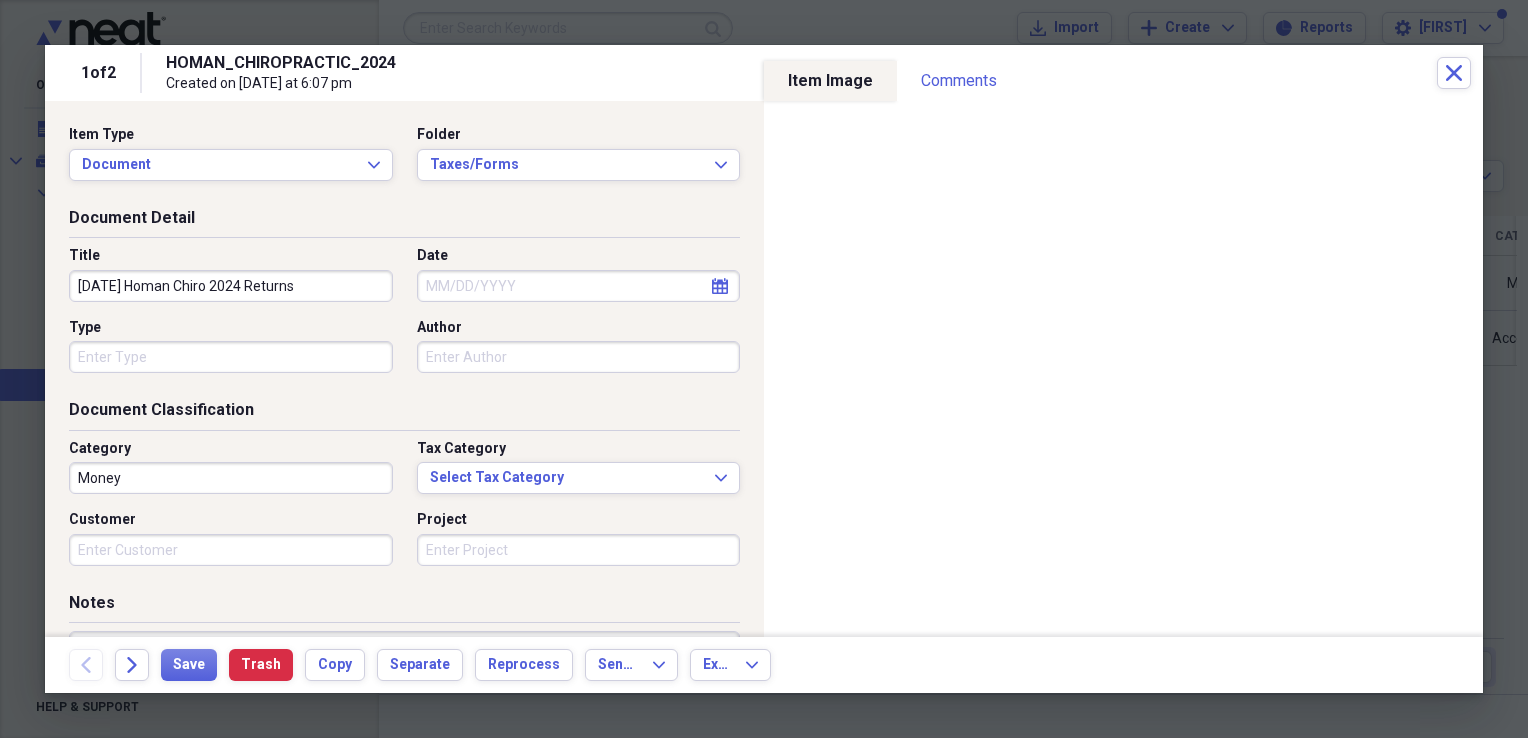 type on "[DATE] Homan Chiro 2024 Returns" 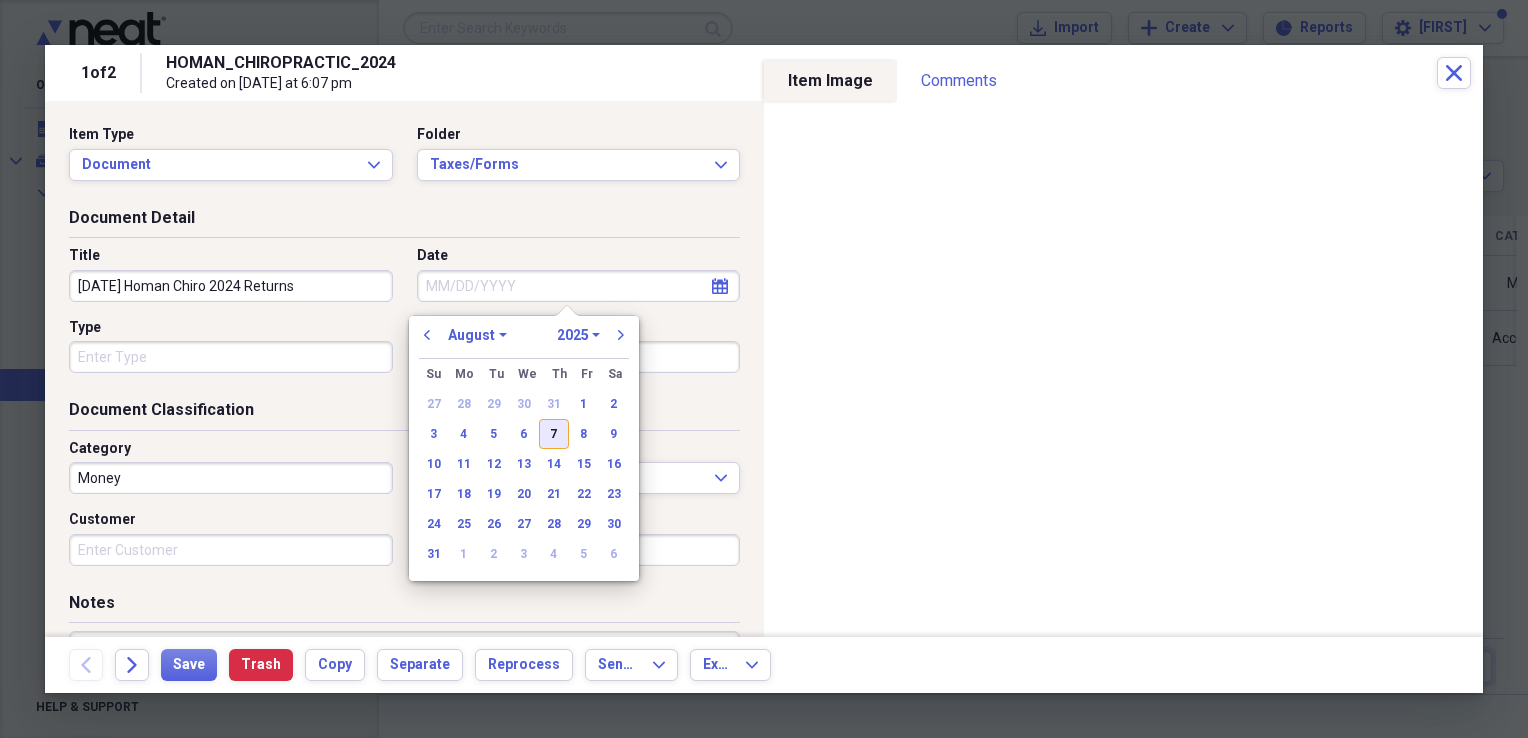 click on "7" at bounding box center (554, 434) 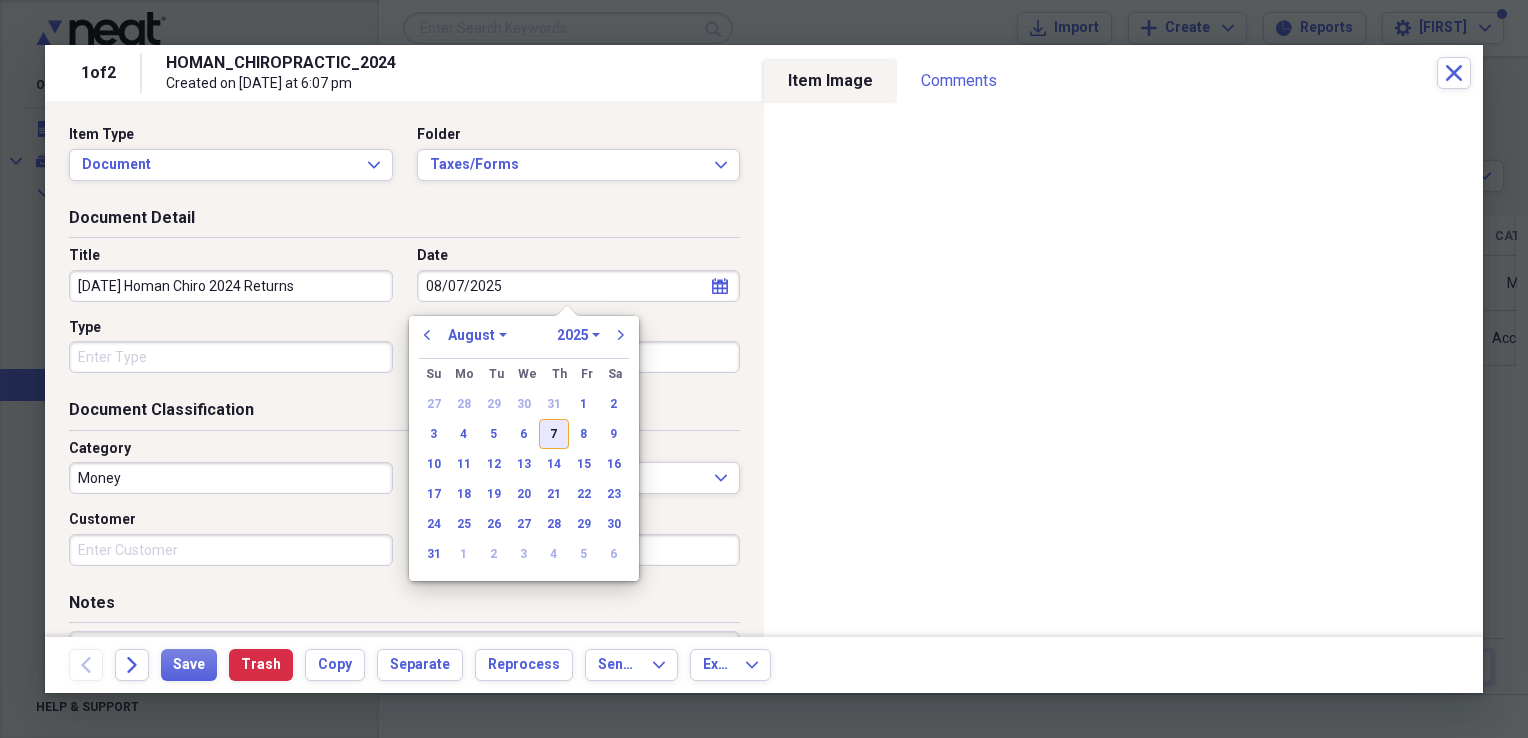 type on "08/07/2025" 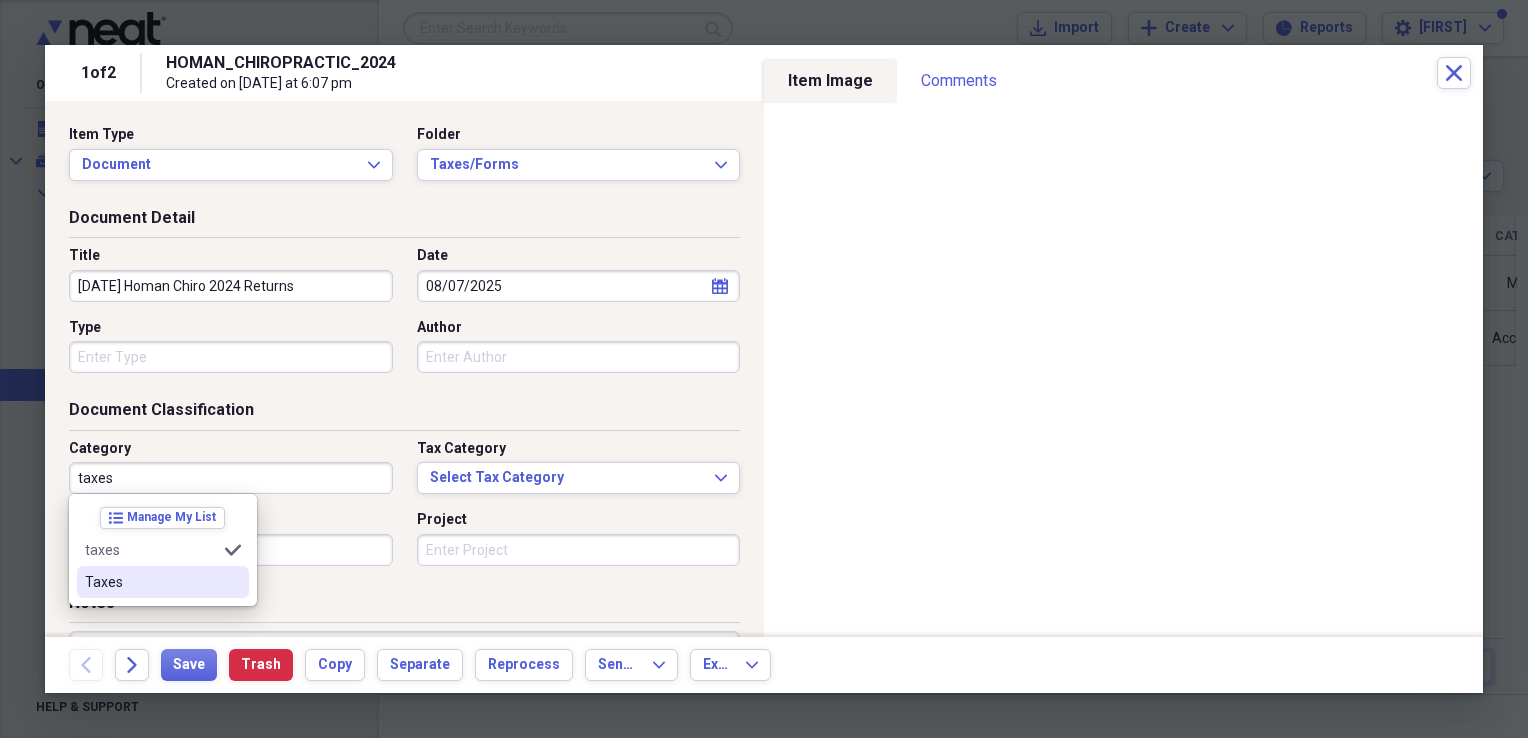 click on "Taxes" at bounding box center [151, 582] 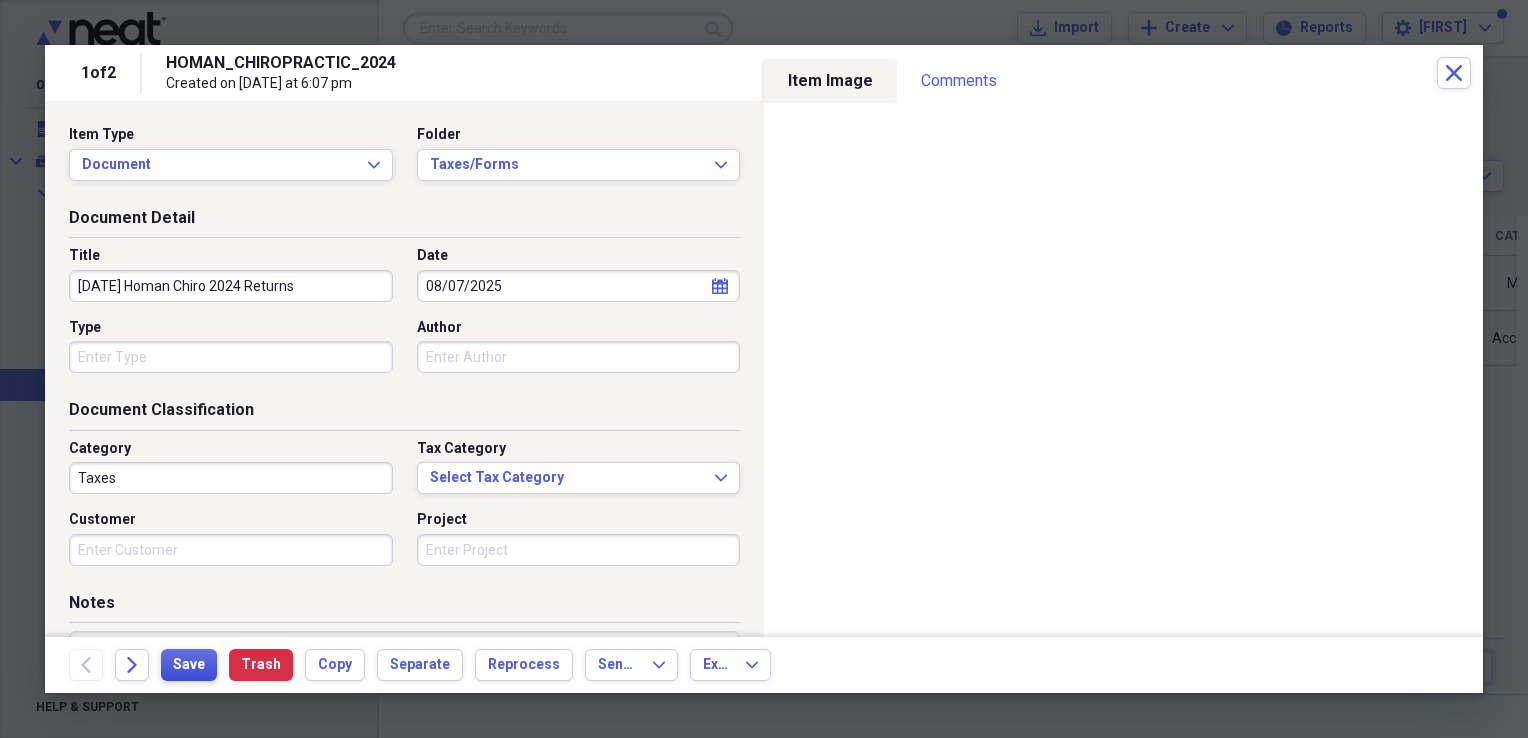 click on "Save" at bounding box center (189, 665) 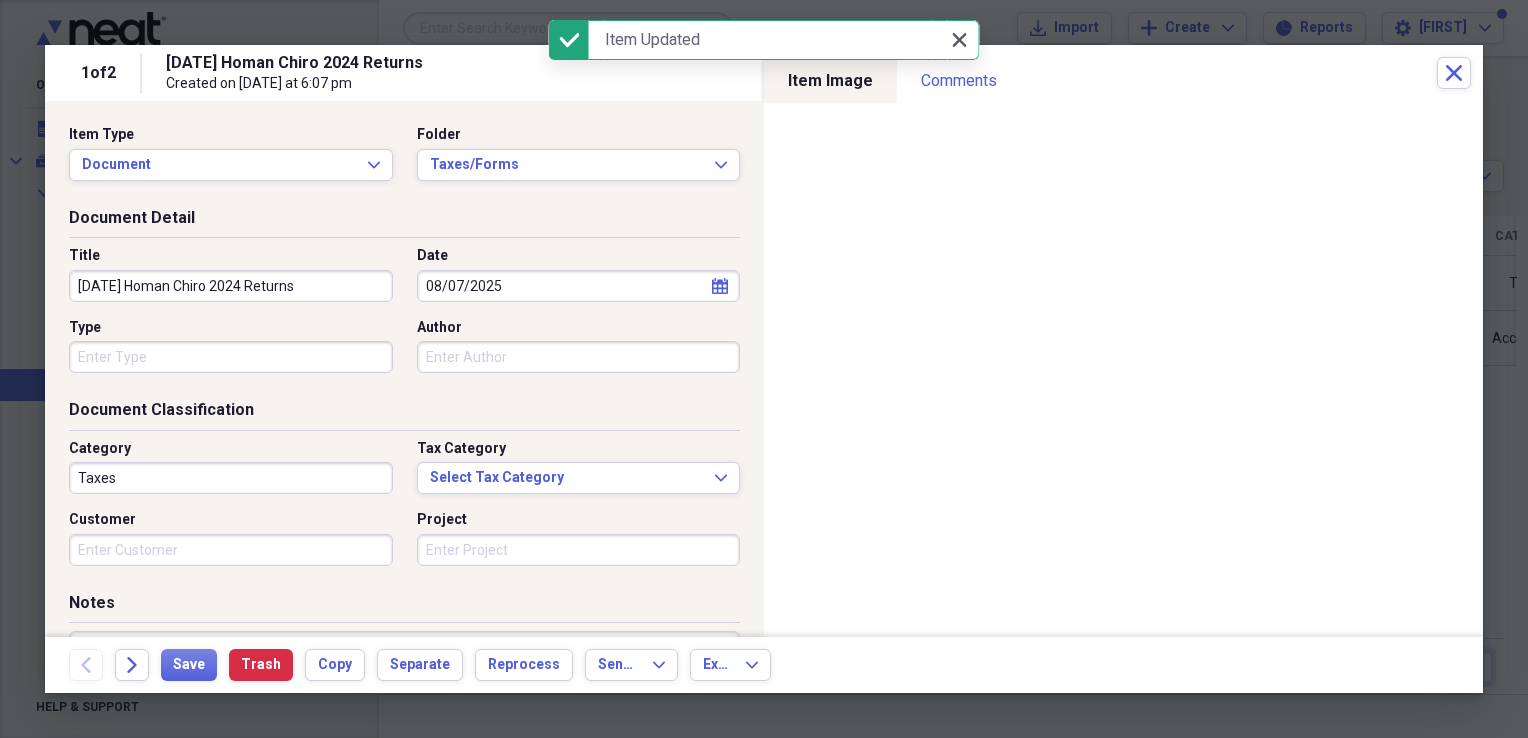 click 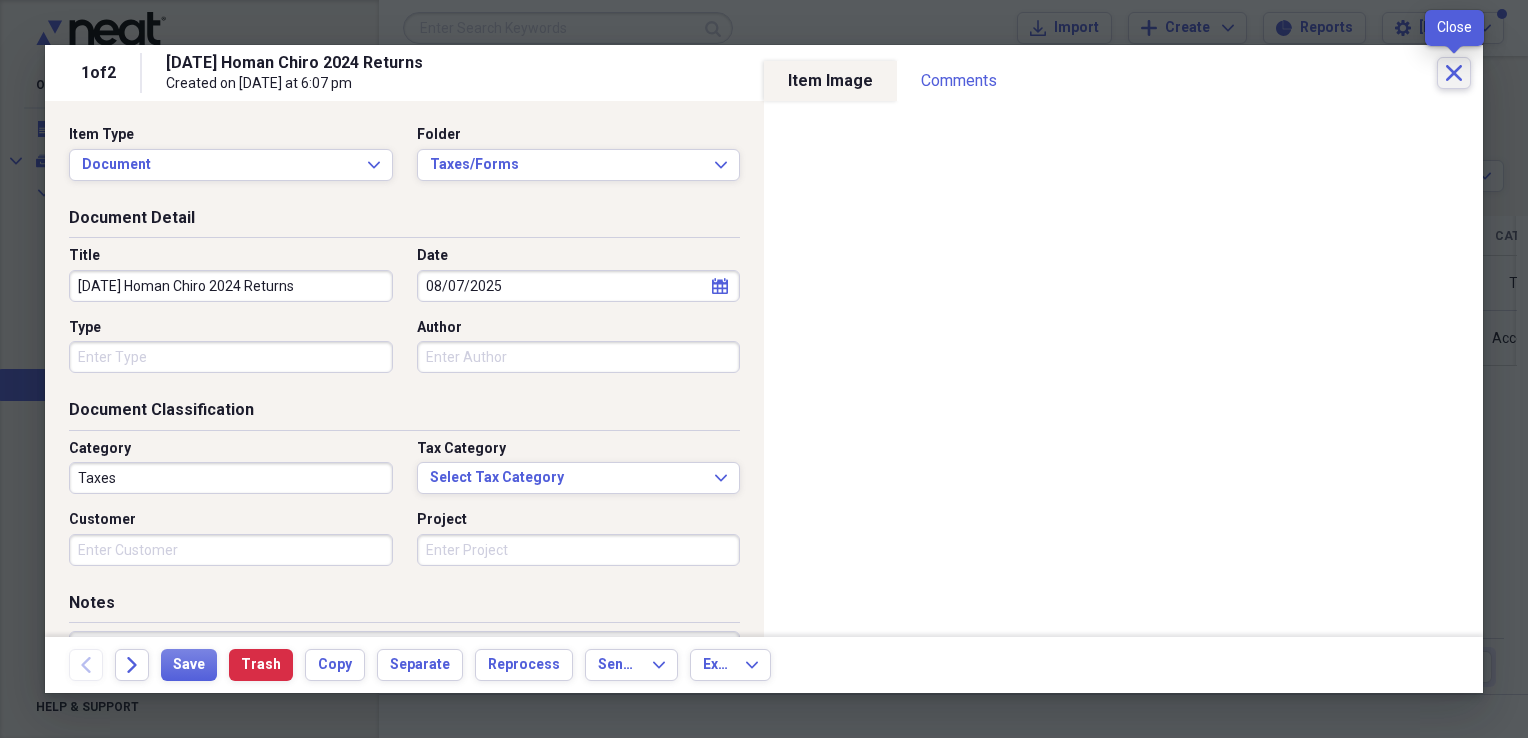 click on "Close" 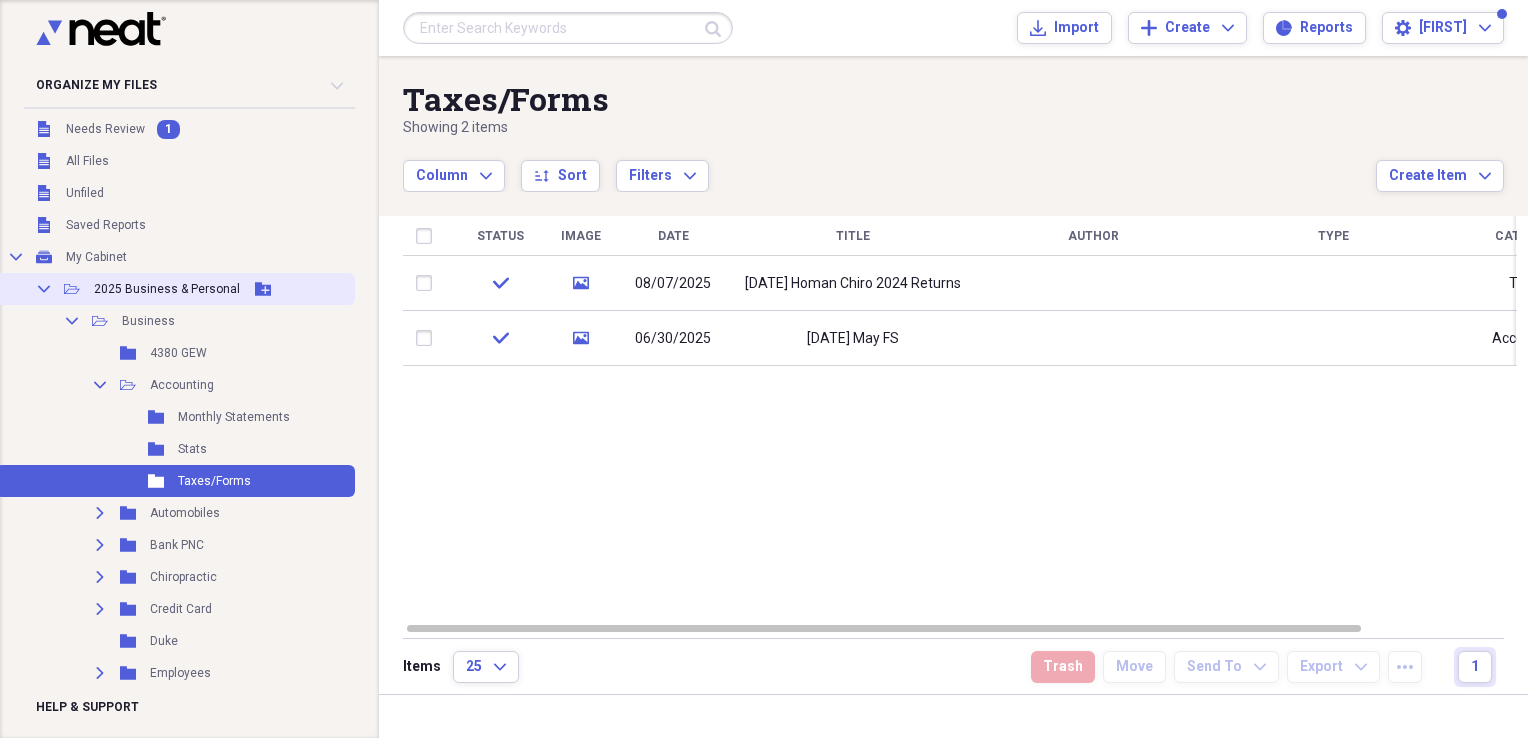 scroll, scrollTop: 0, scrollLeft: 0, axis: both 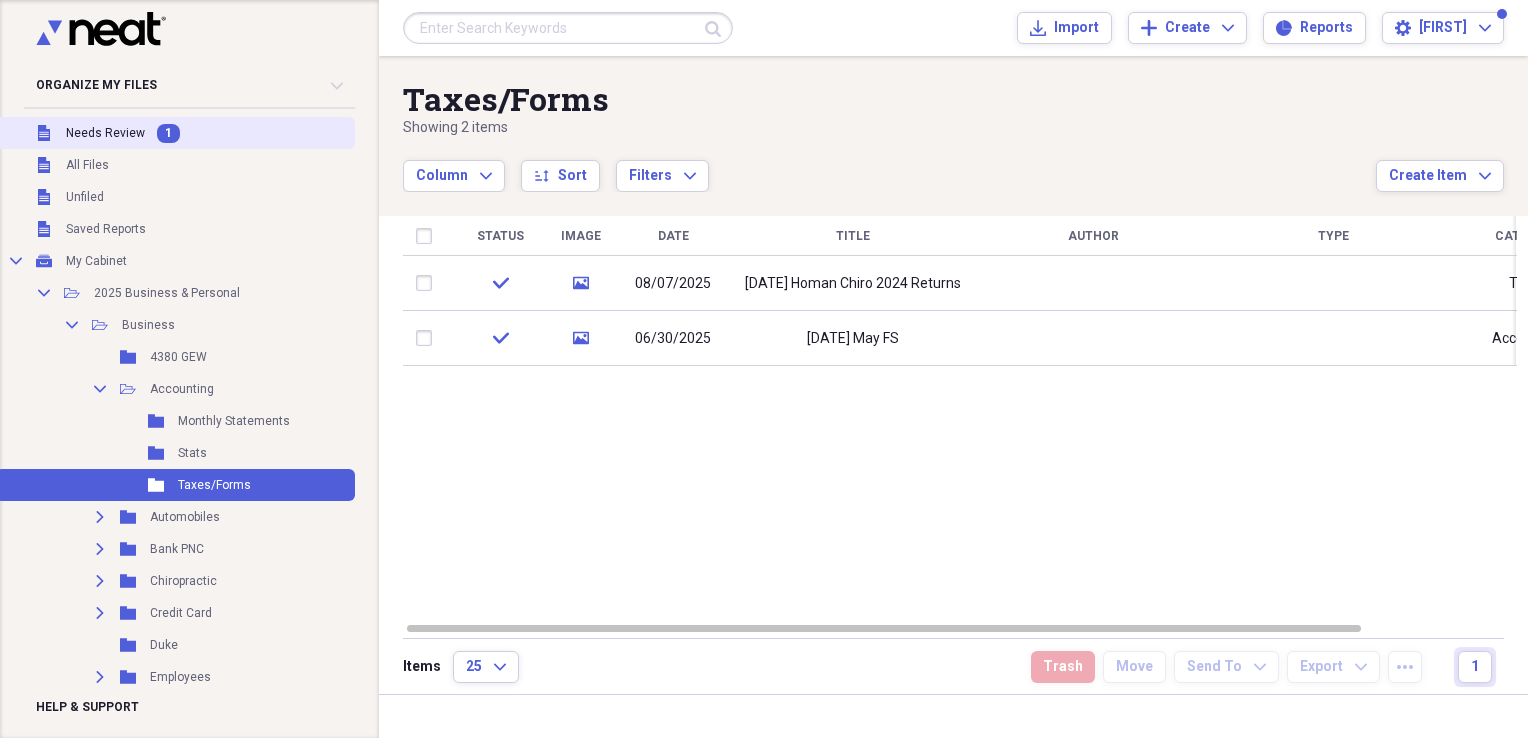 click on "Needs Review" at bounding box center [105, 133] 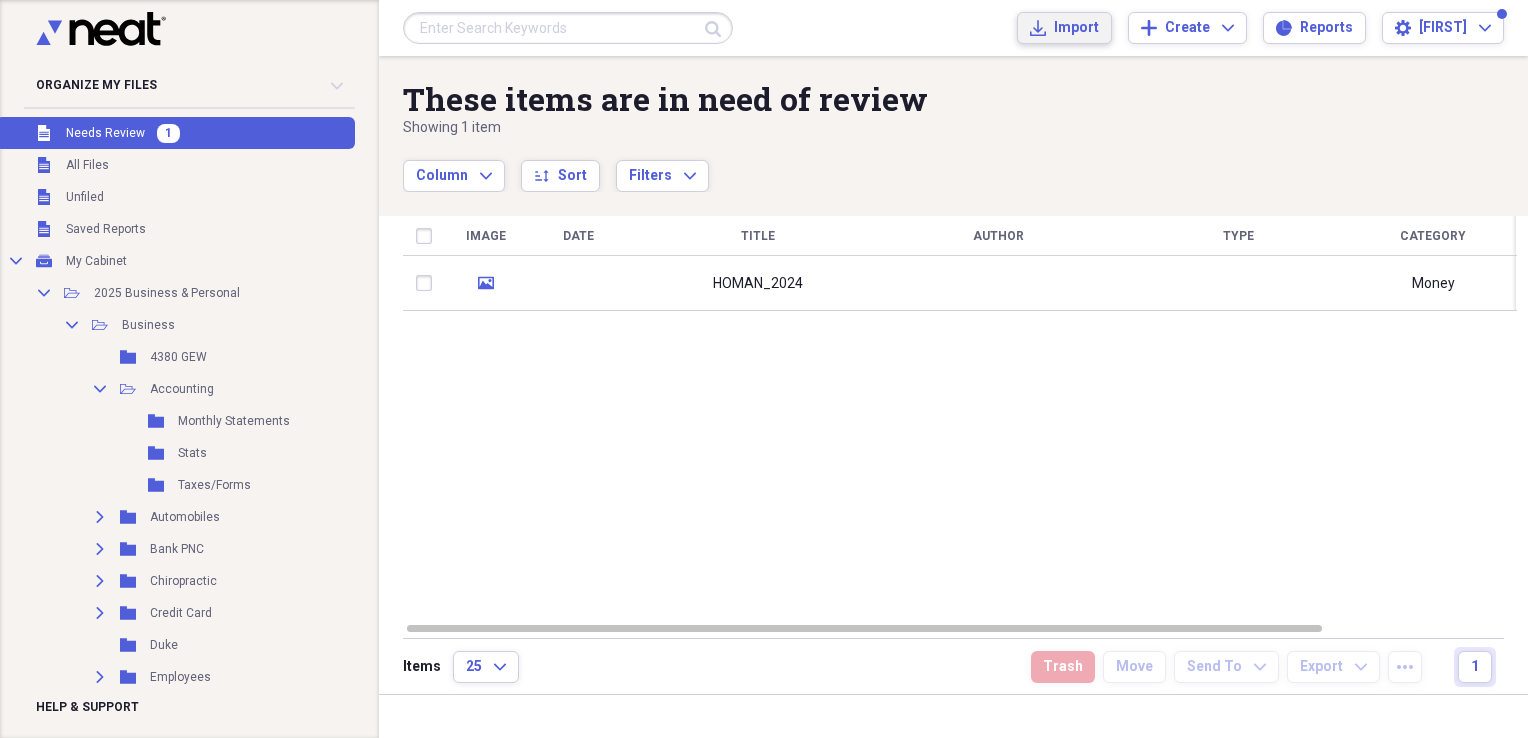 click on "Import" at bounding box center [1076, 28] 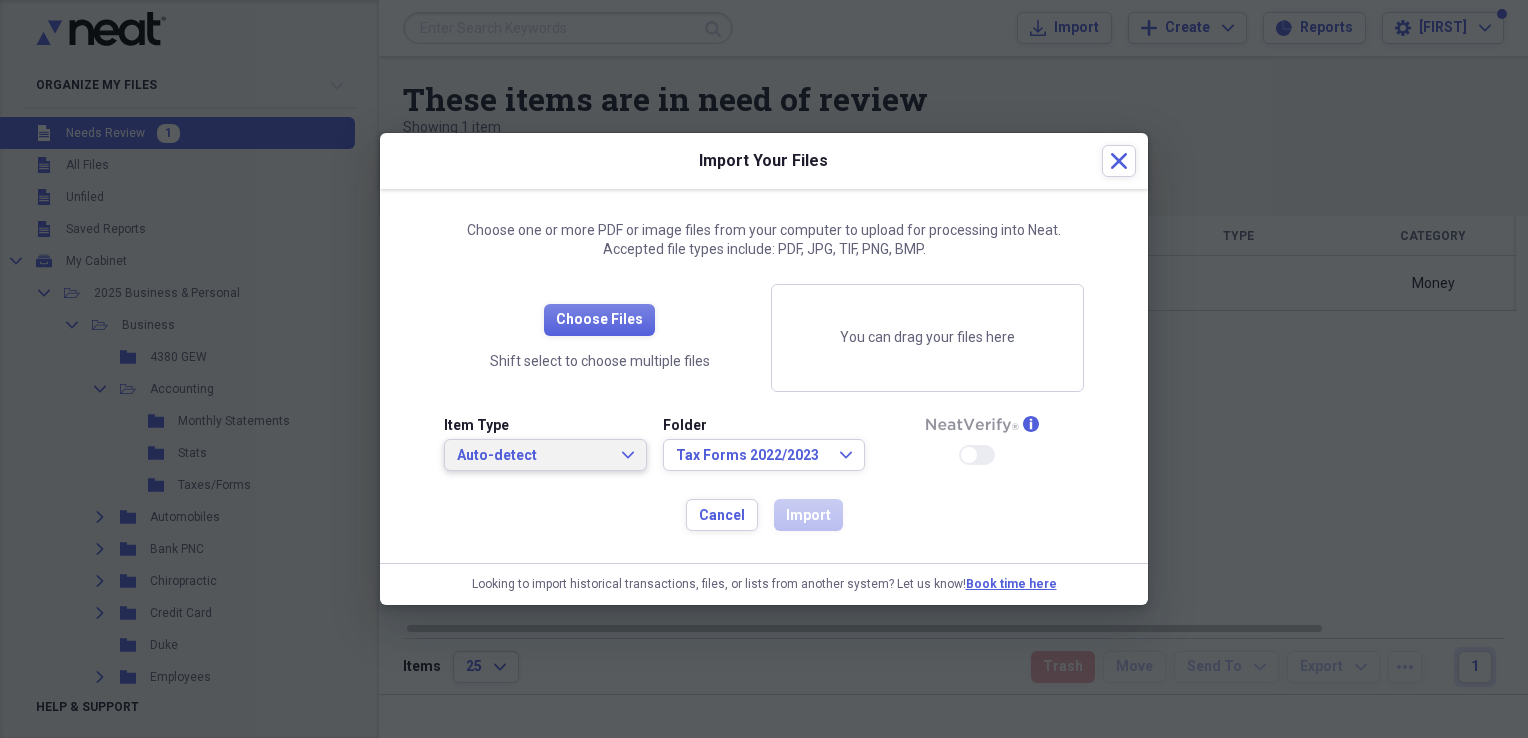 click on "Auto-detect" at bounding box center [533, 456] 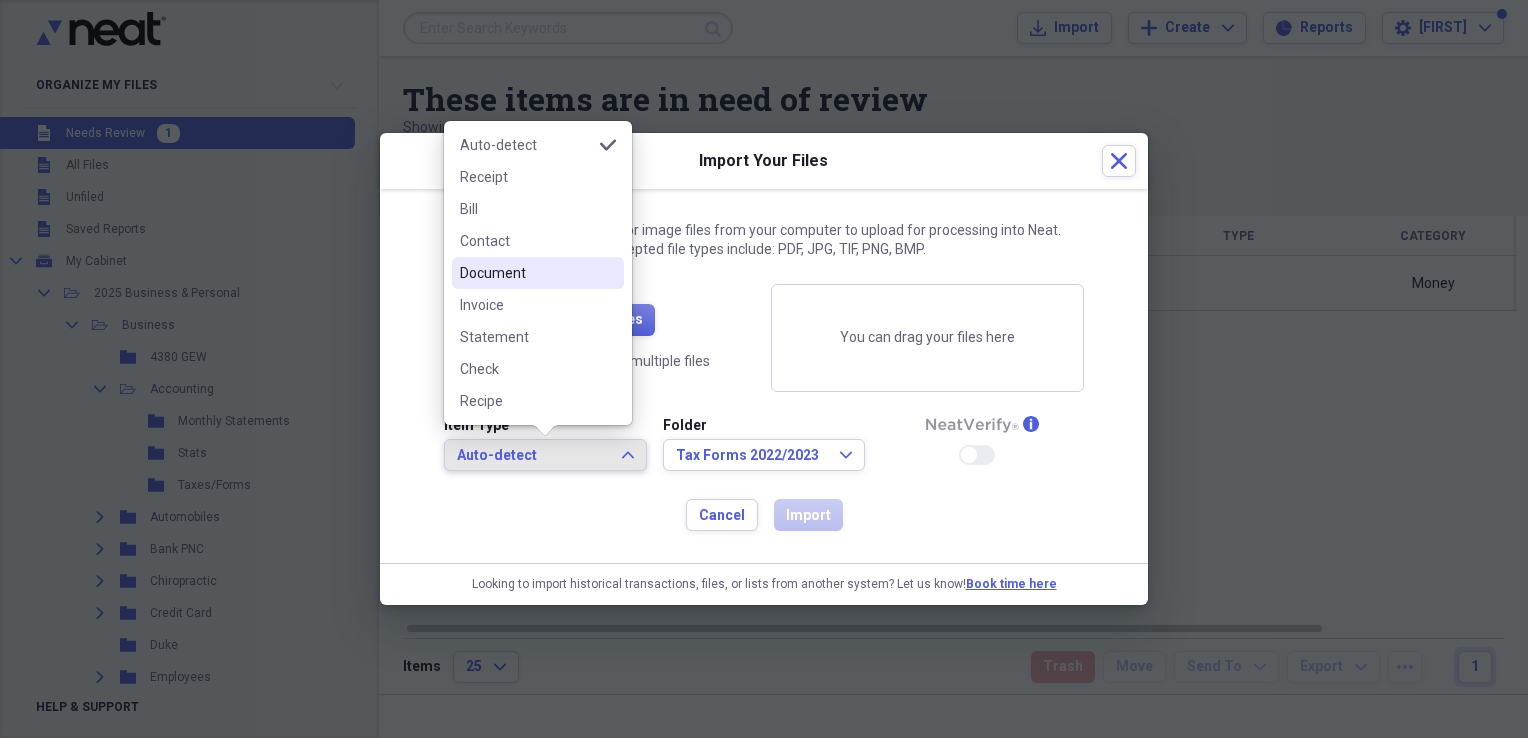 click on "Document" at bounding box center [526, 273] 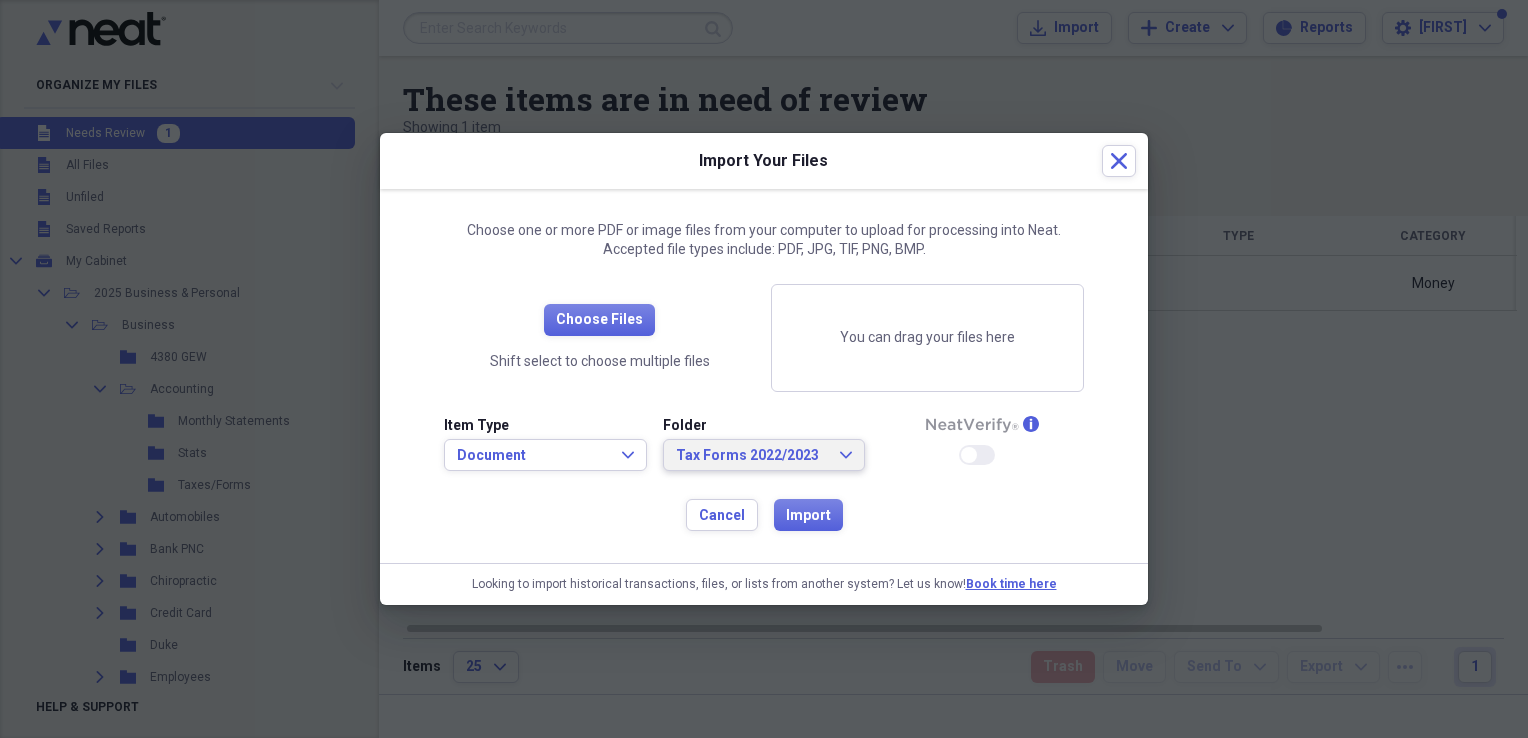 click on "Expand" 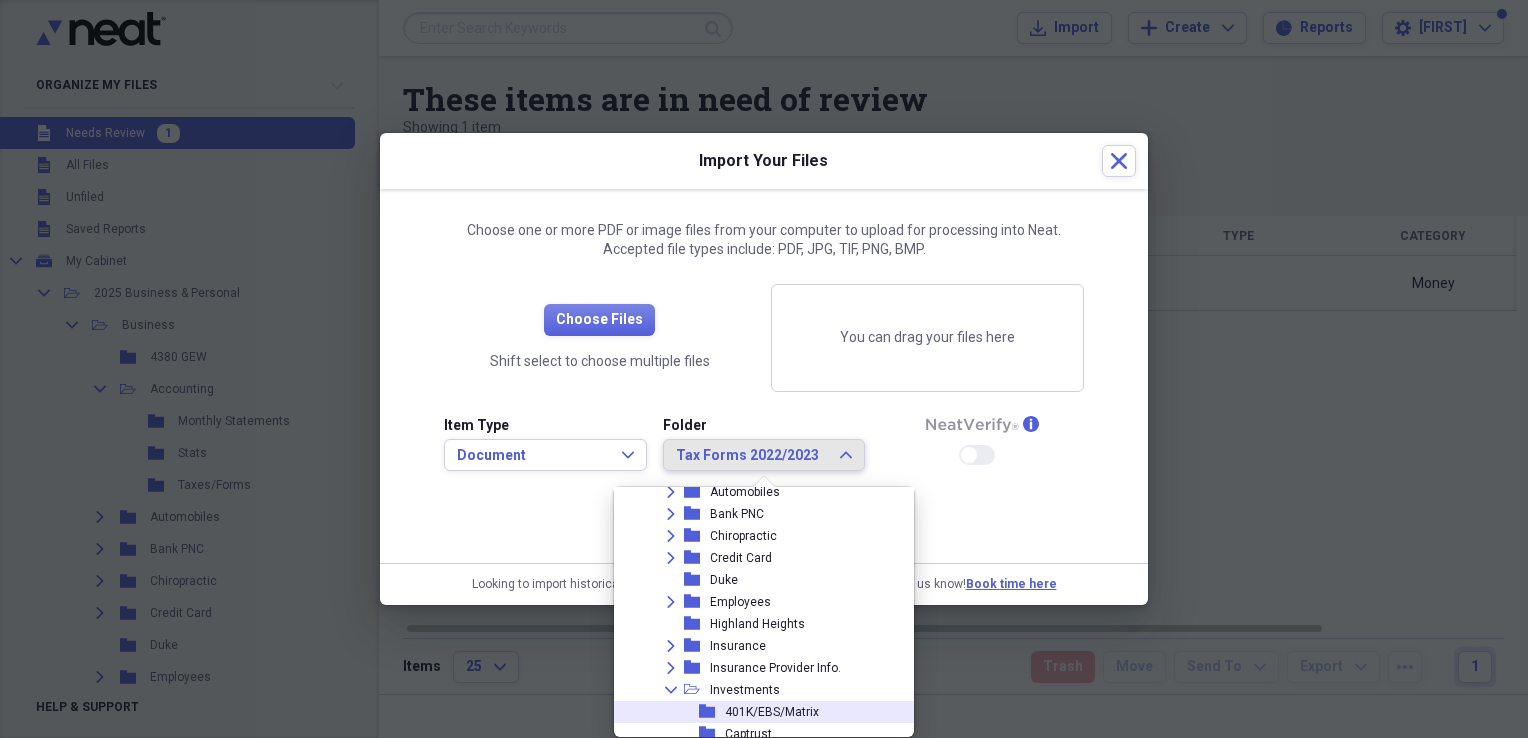 scroll, scrollTop: 0, scrollLeft: 0, axis: both 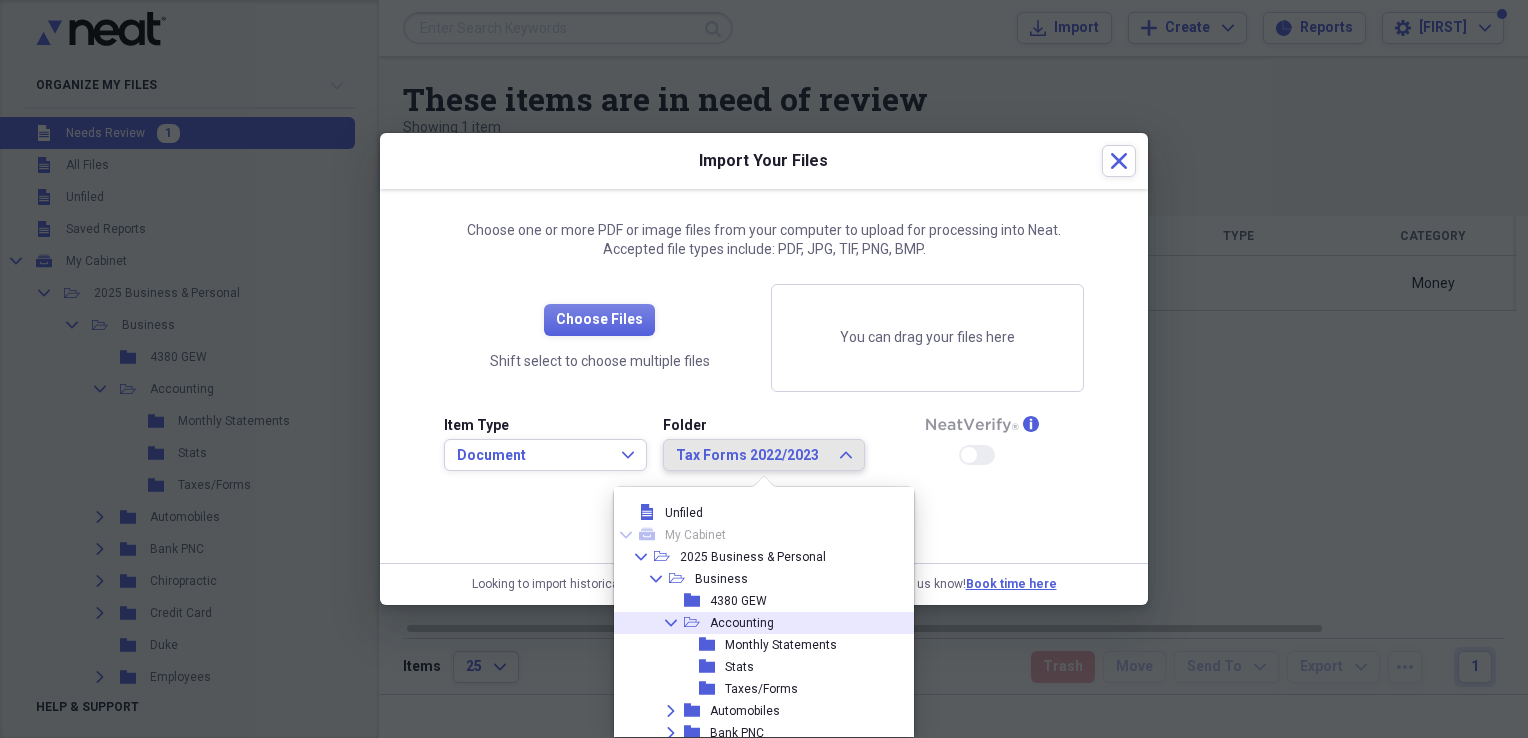 click 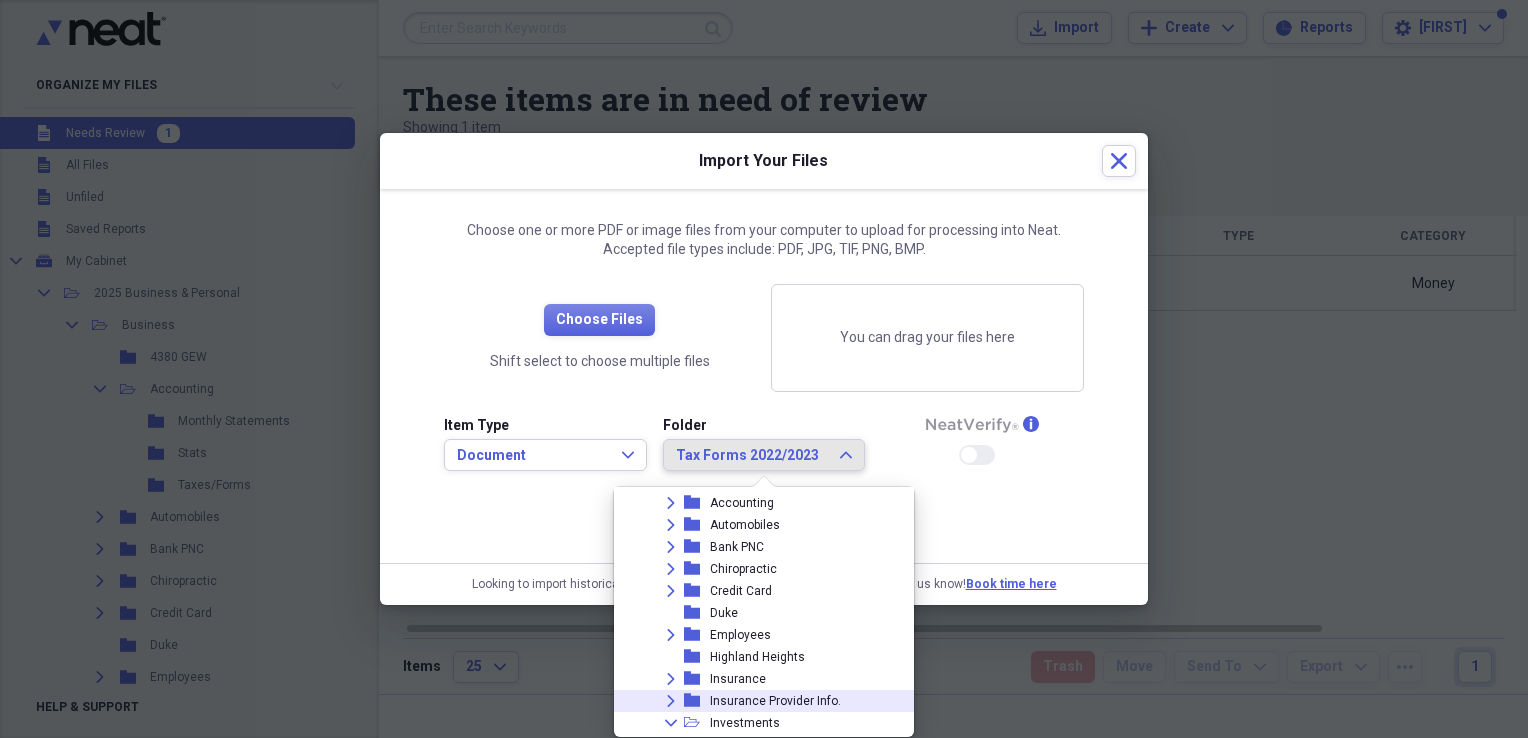 scroll, scrollTop: 0, scrollLeft: 0, axis: both 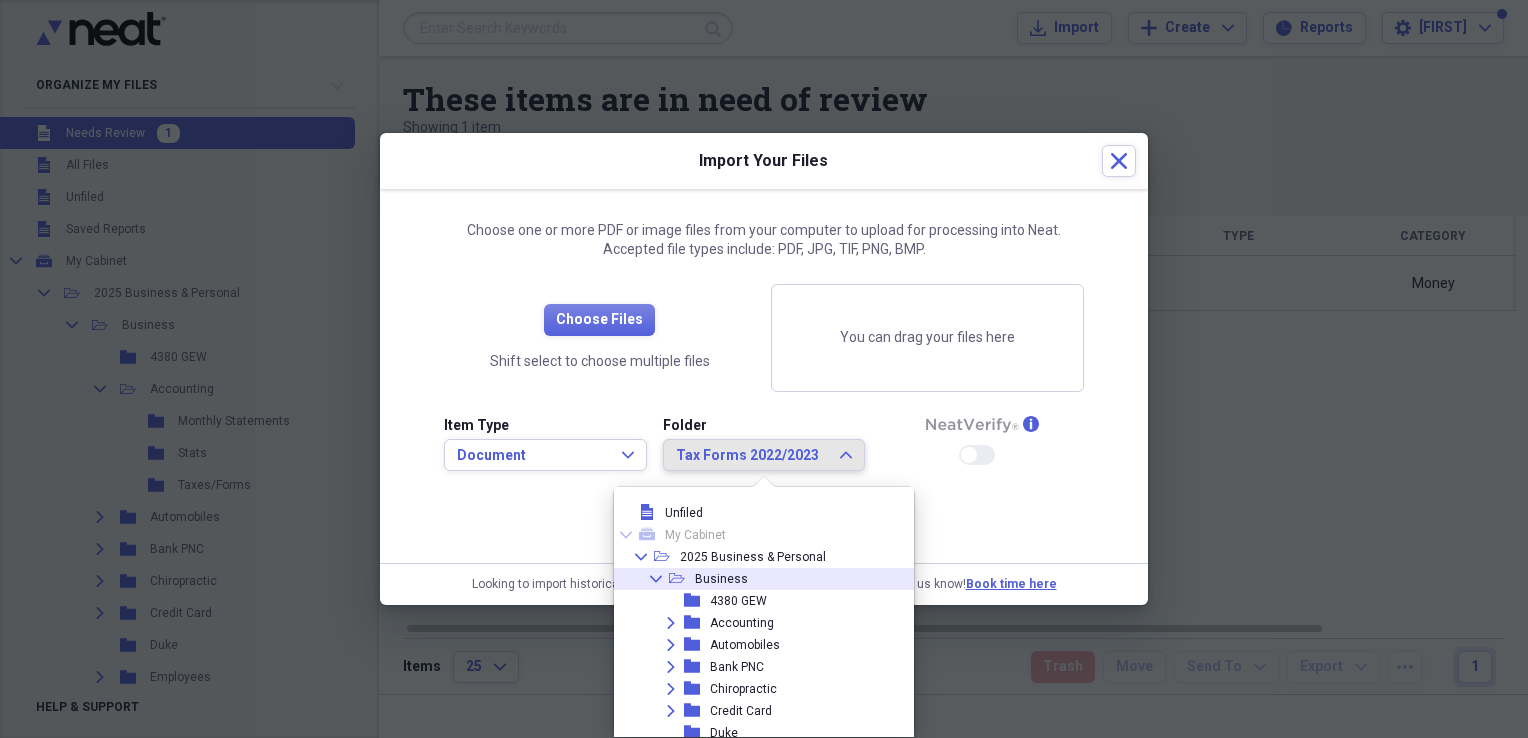 click on "Collapse" 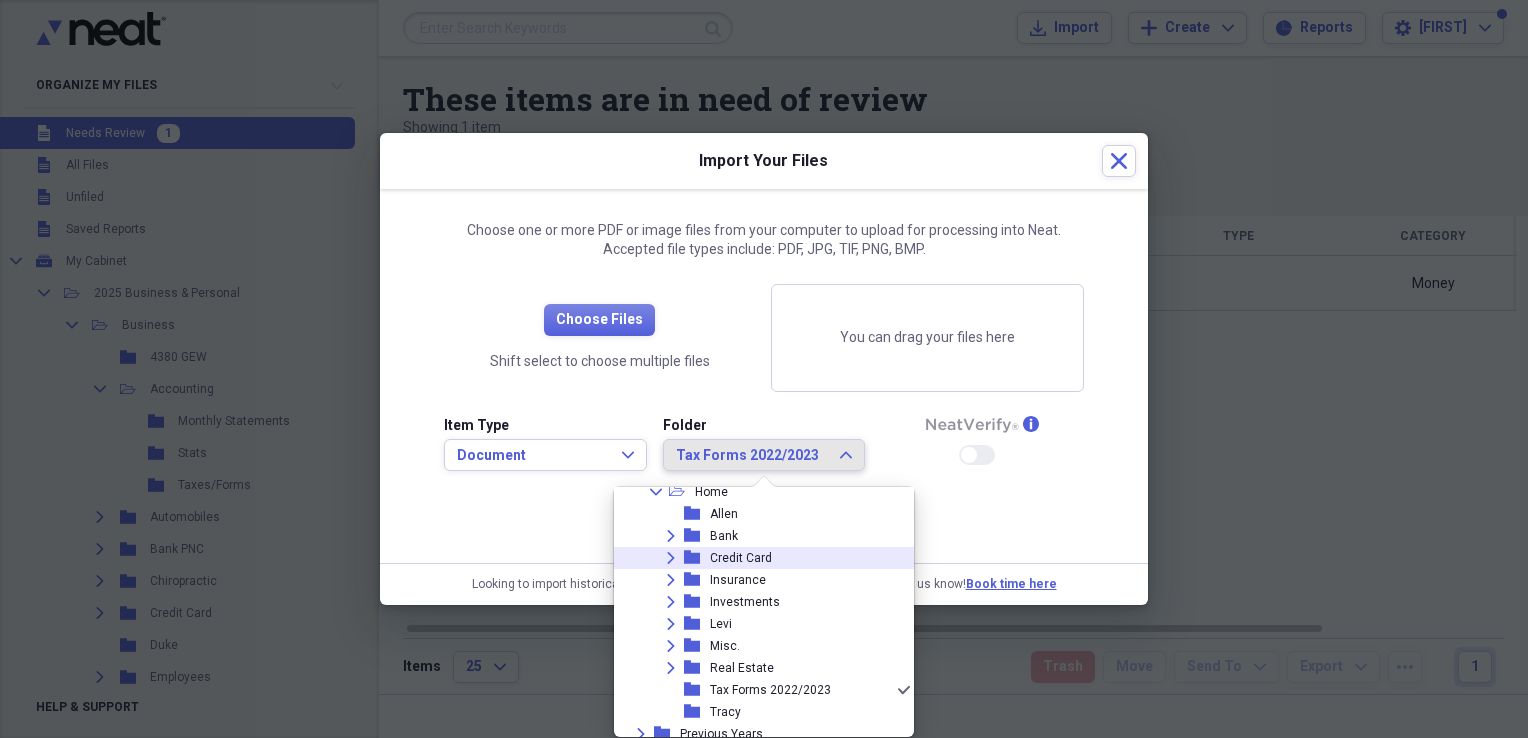 scroll, scrollTop: 138, scrollLeft: 0, axis: vertical 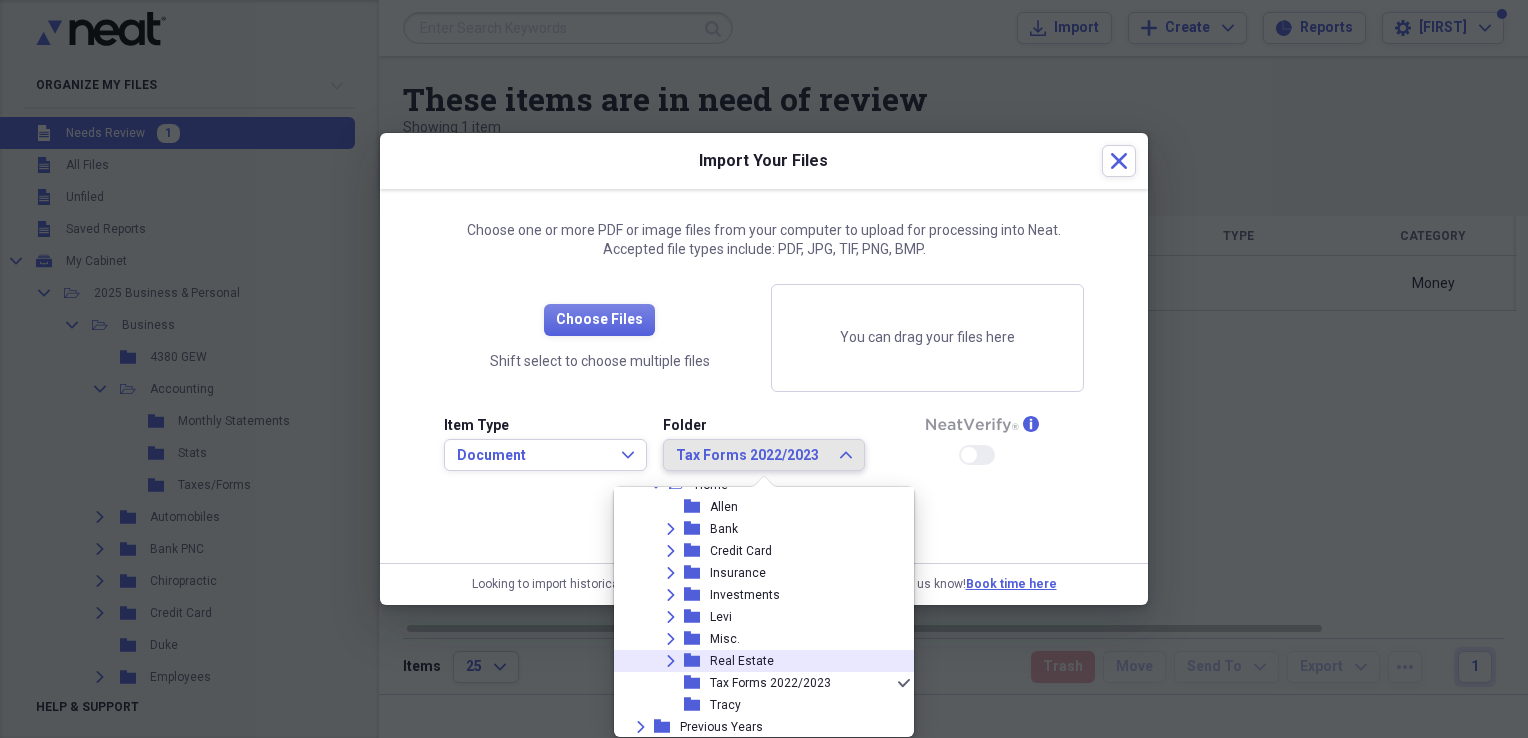 click on "Expand" 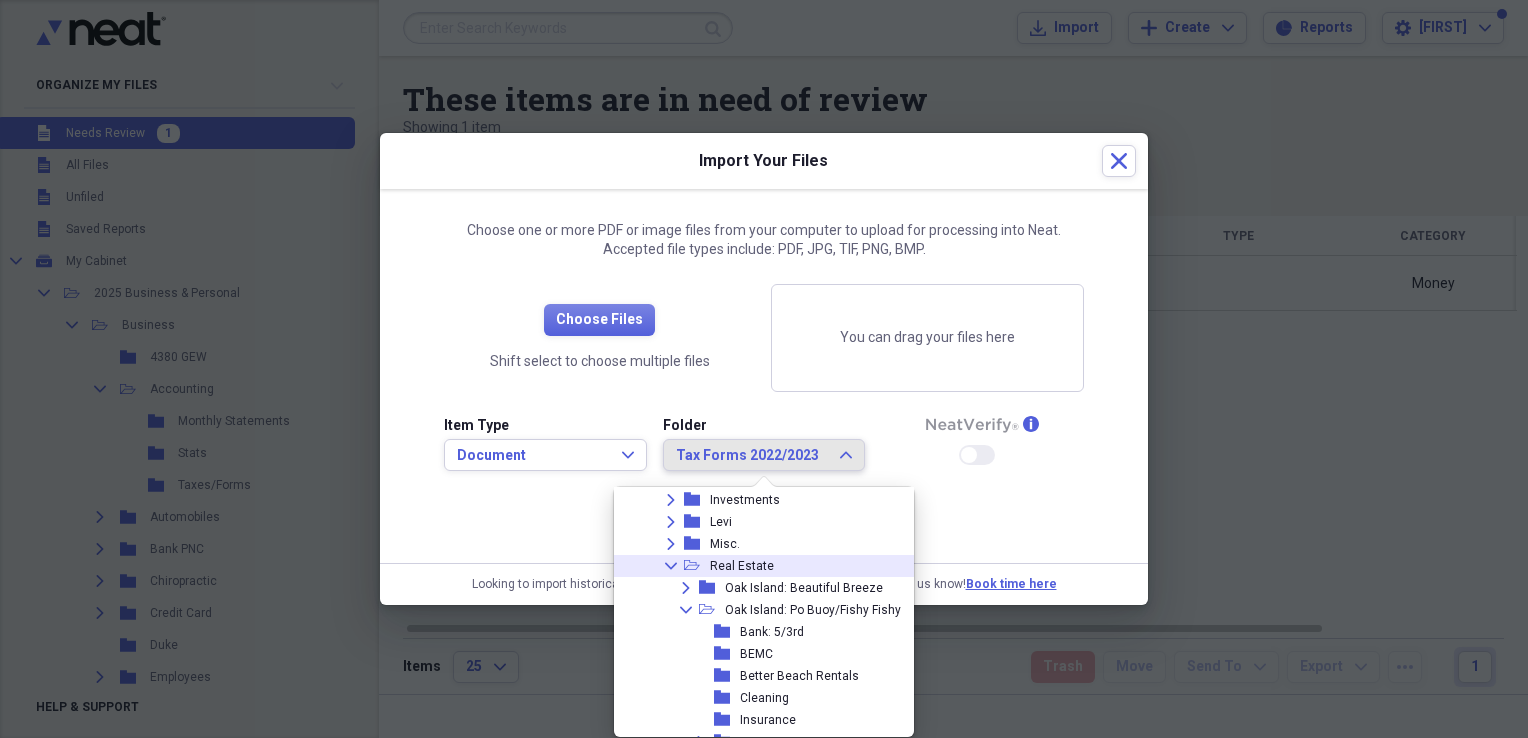 scroll, scrollTop: 338, scrollLeft: 0, axis: vertical 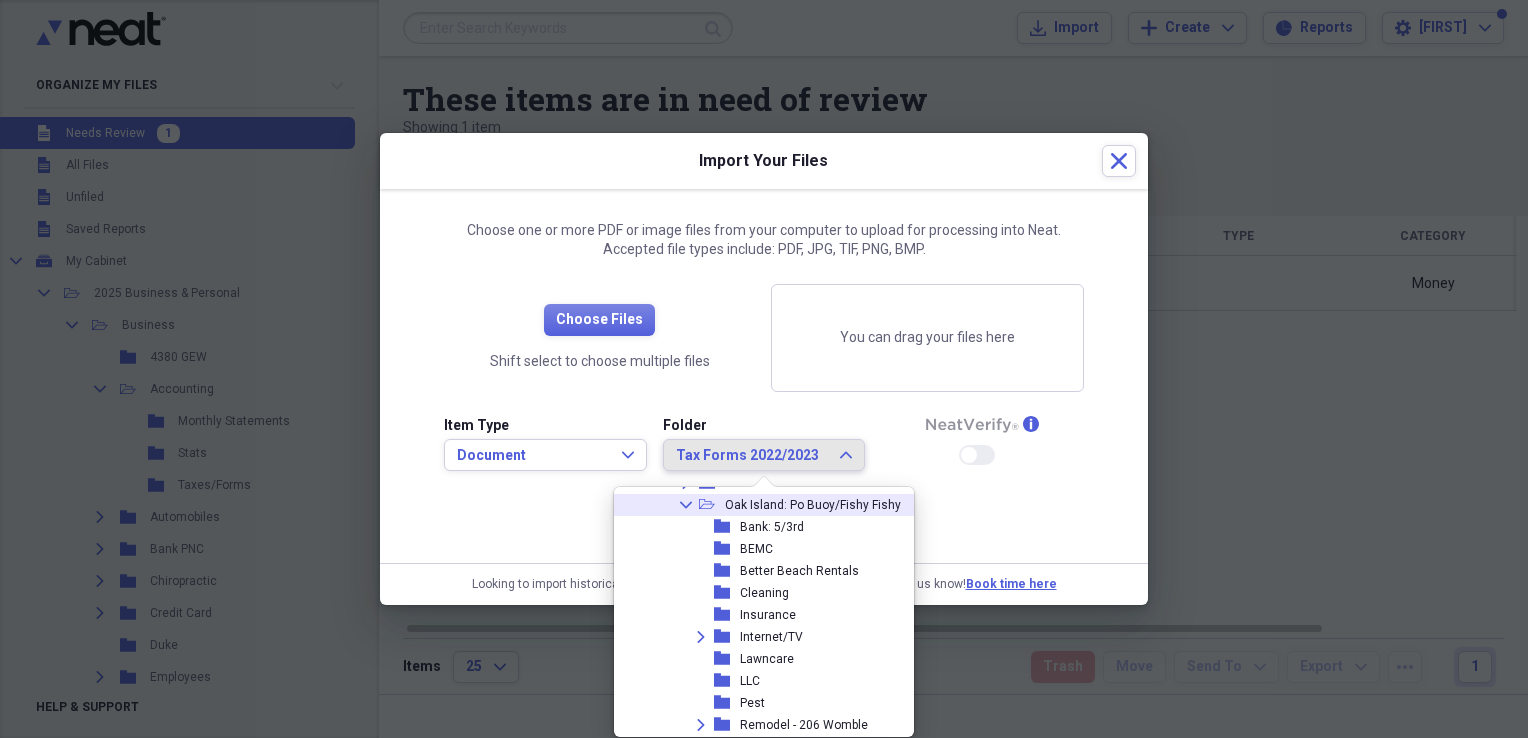 click on "Collapse" 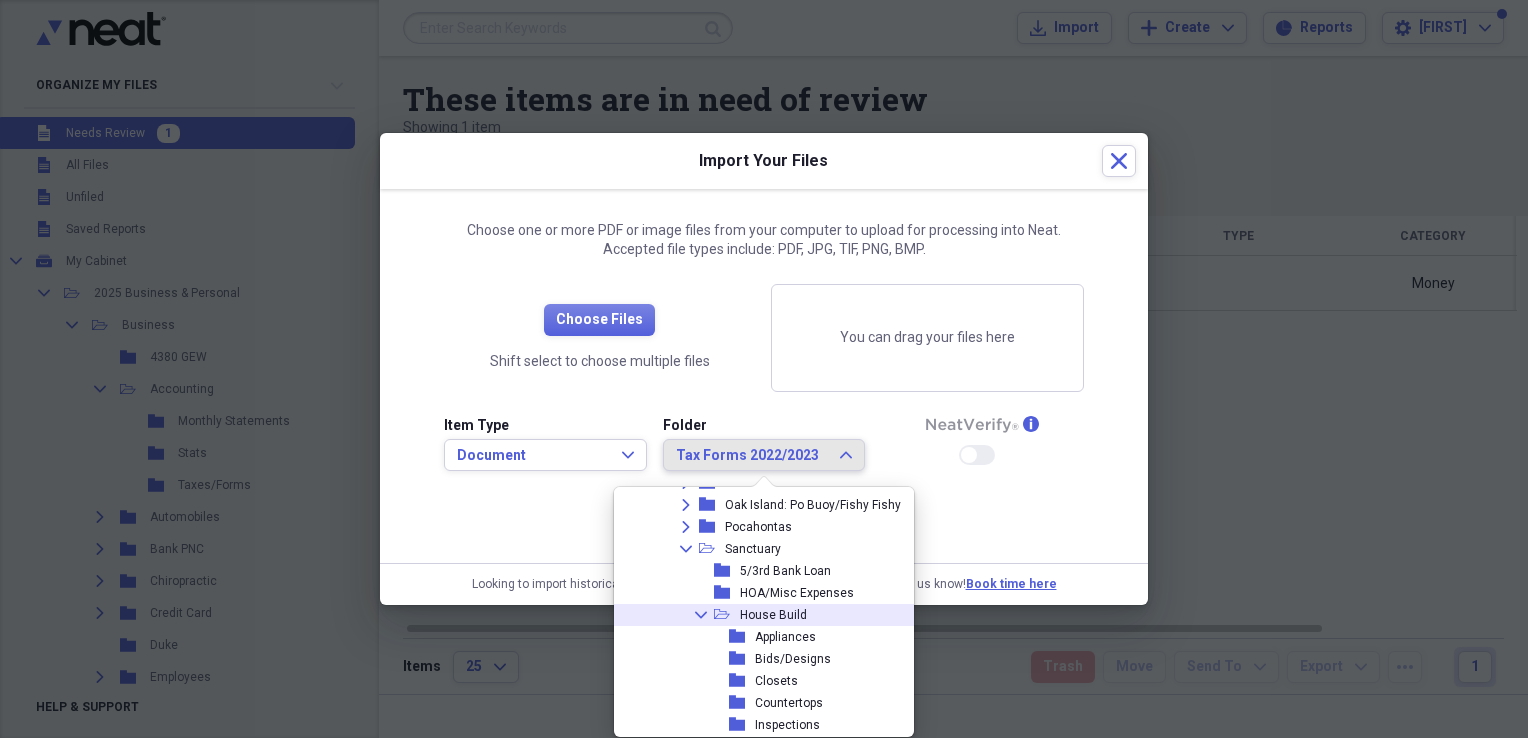 scroll, scrollTop: 438, scrollLeft: 0, axis: vertical 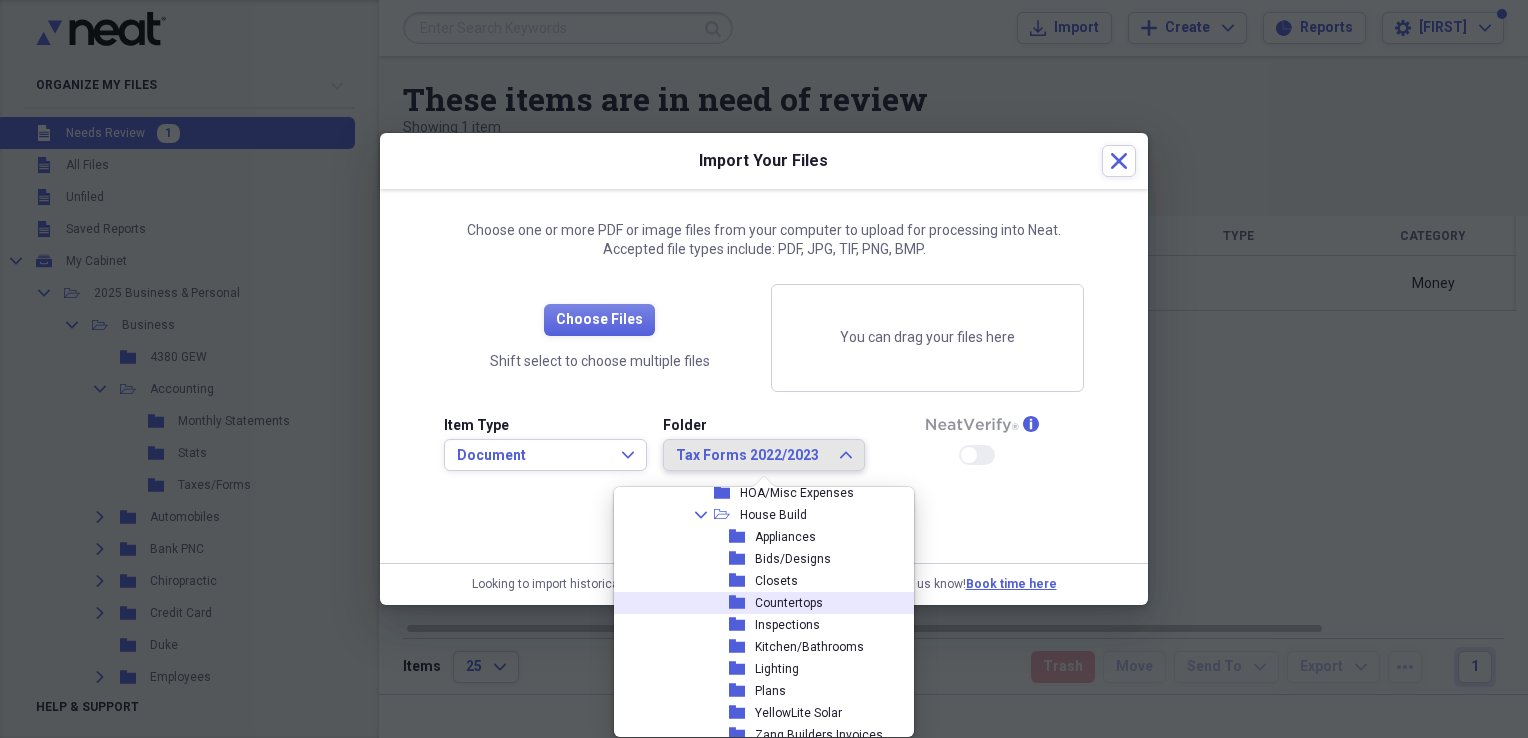 click on "Countertops" at bounding box center [789, 603] 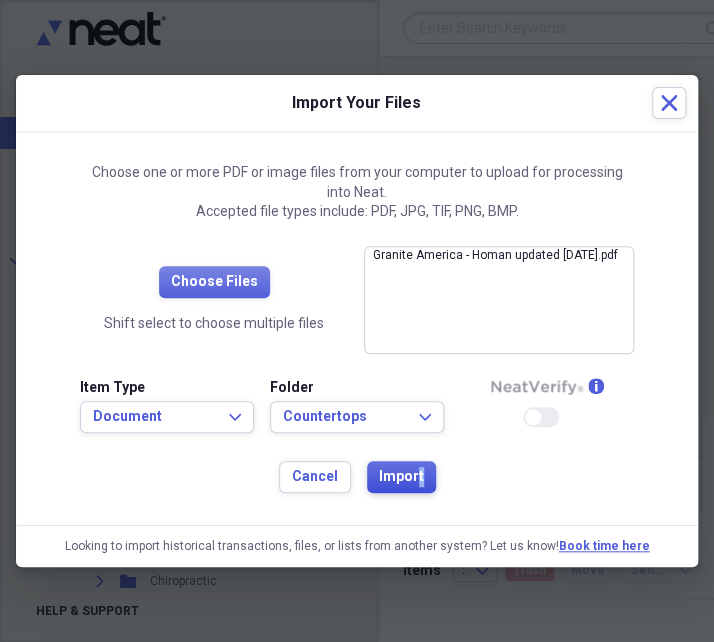 click on "Import" at bounding box center (401, 477) 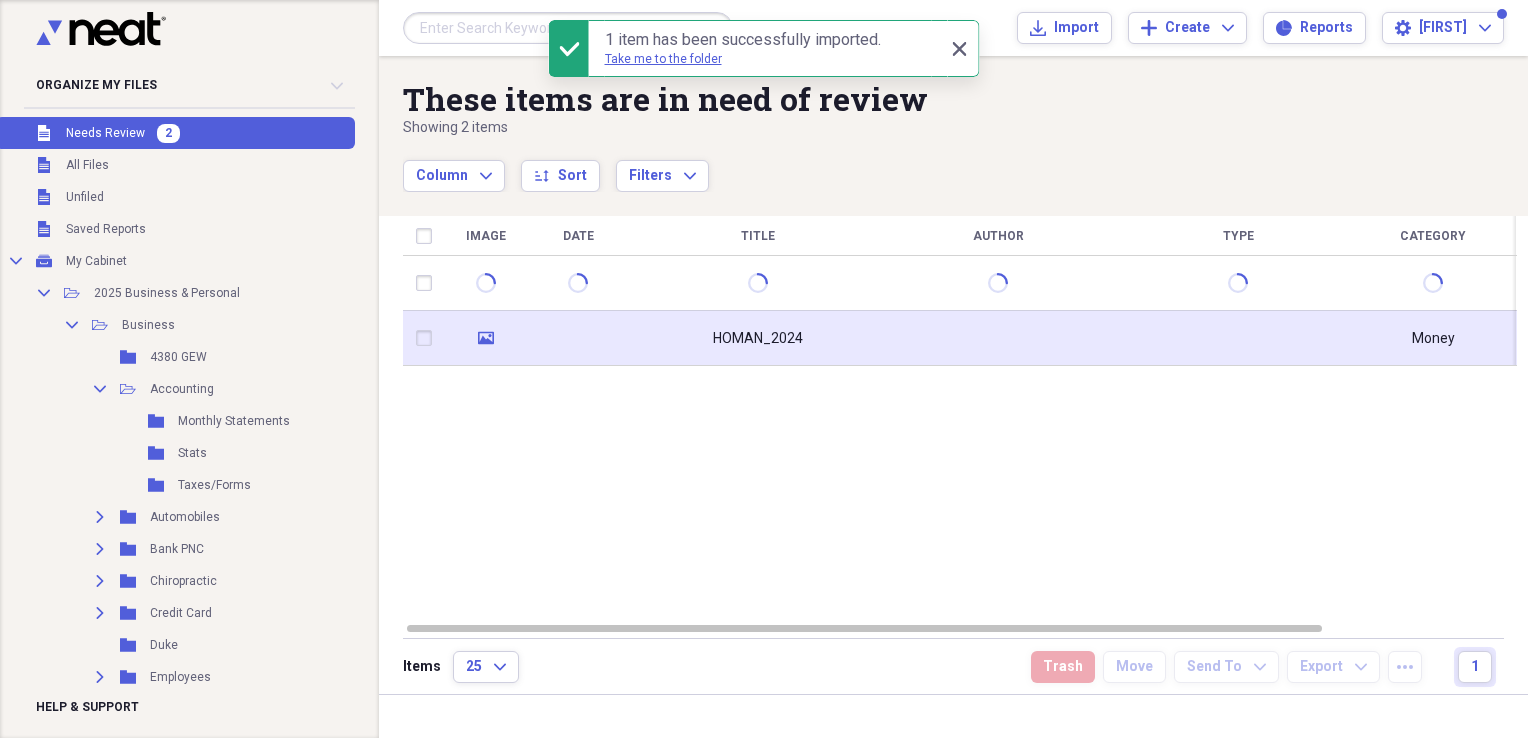 click at bounding box center (998, 338) 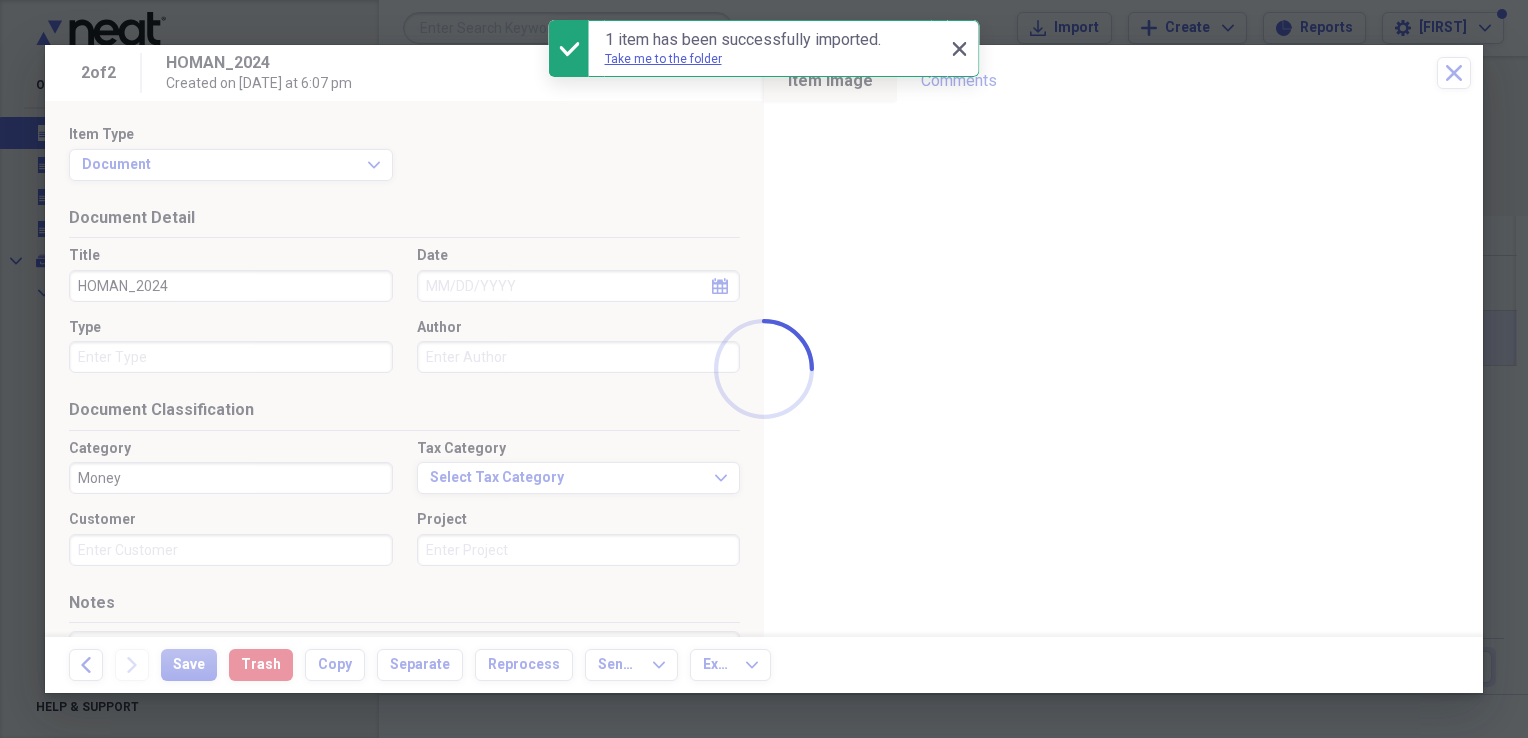 click at bounding box center [764, 369] 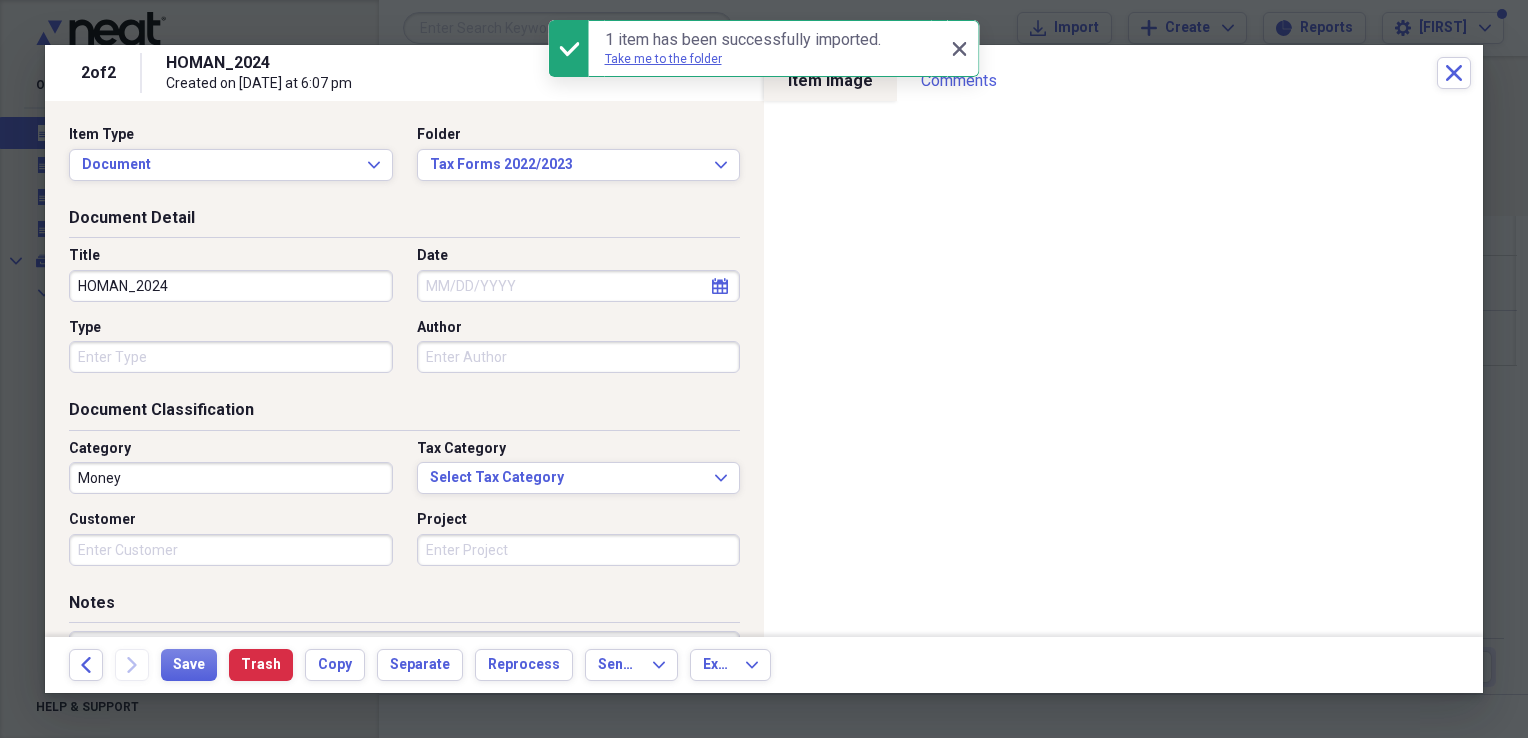 drag, startPoint x: 194, startPoint y: 286, endPoint x: 30, endPoint y: 277, distance: 164.24677 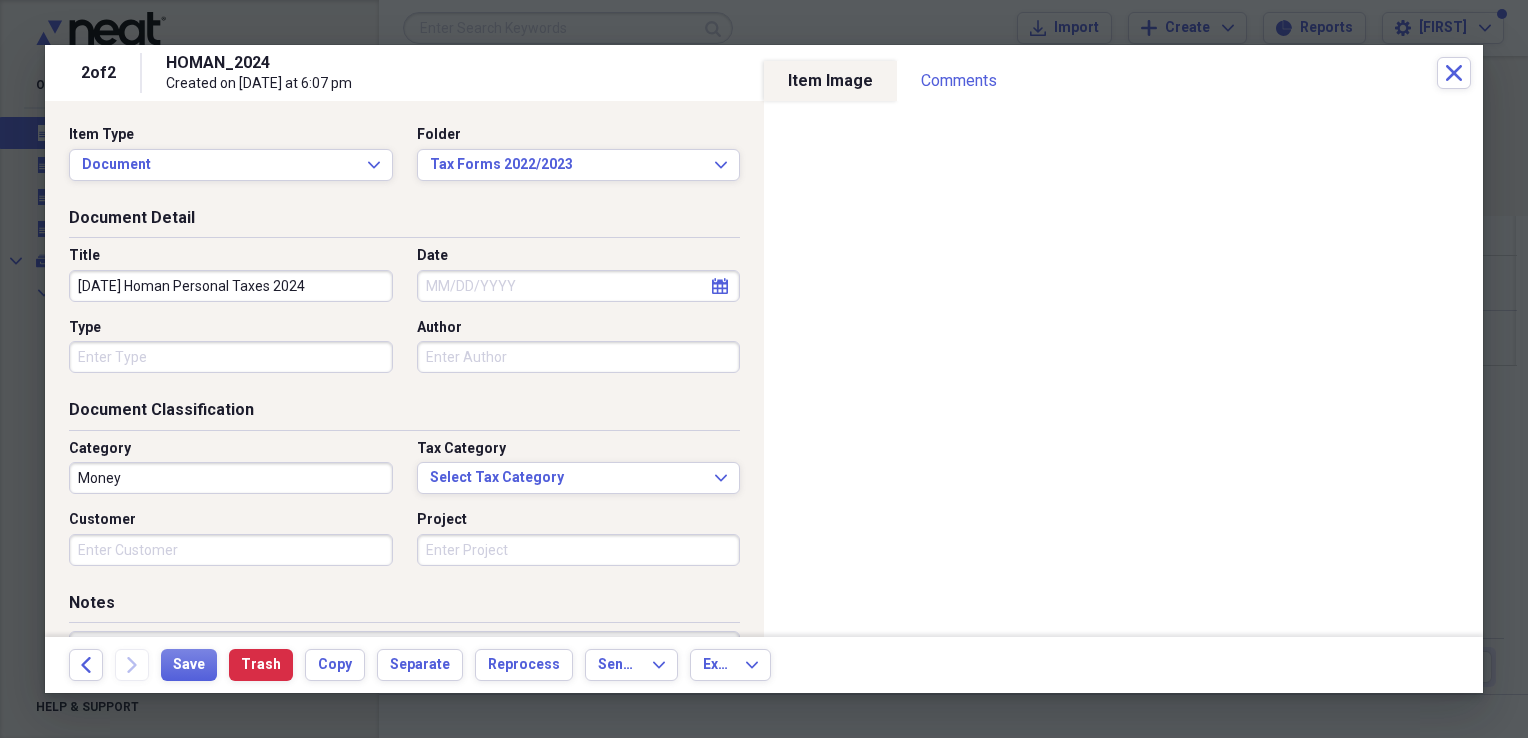type on "[DATE] Homan Personal Taxes 2024" 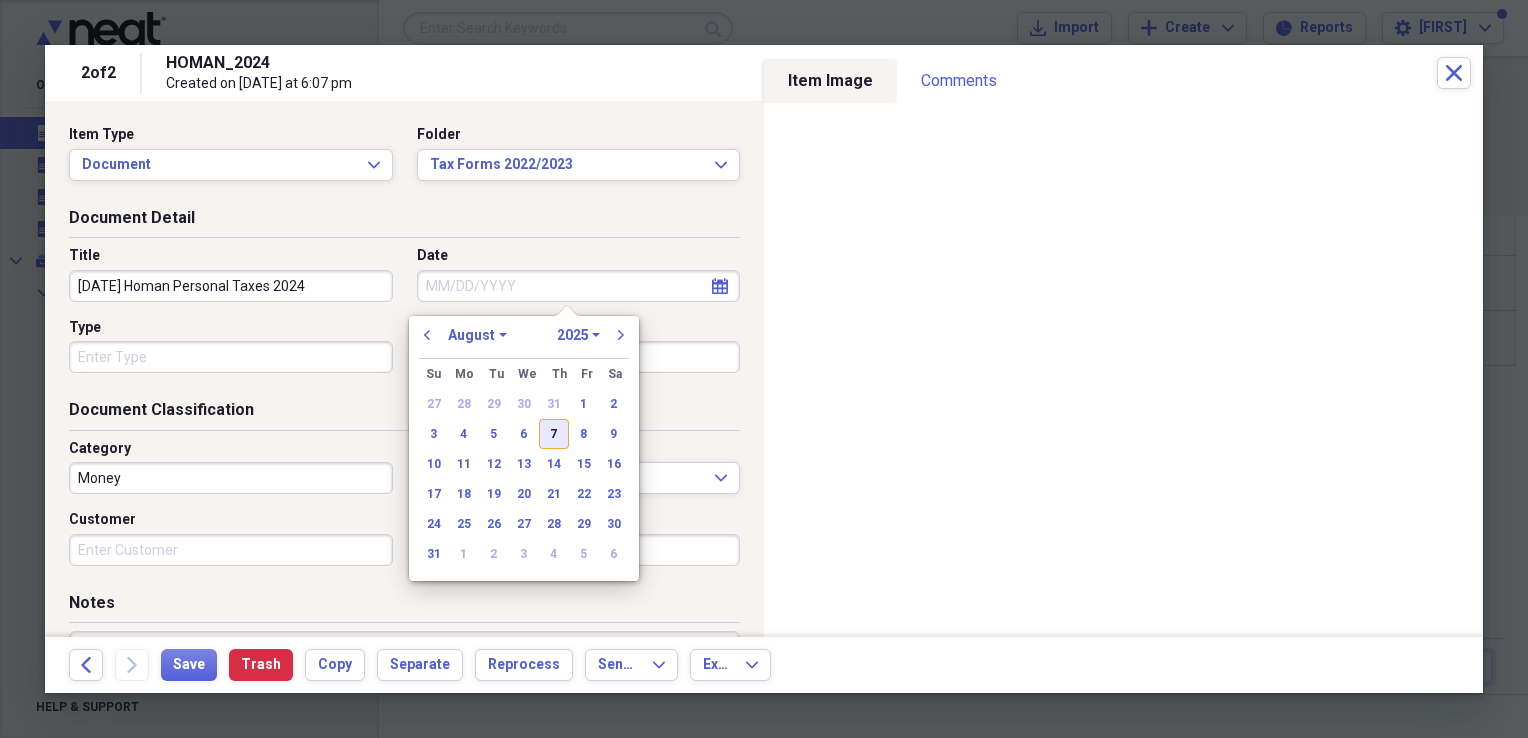 click on "7" at bounding box center [554, 434] 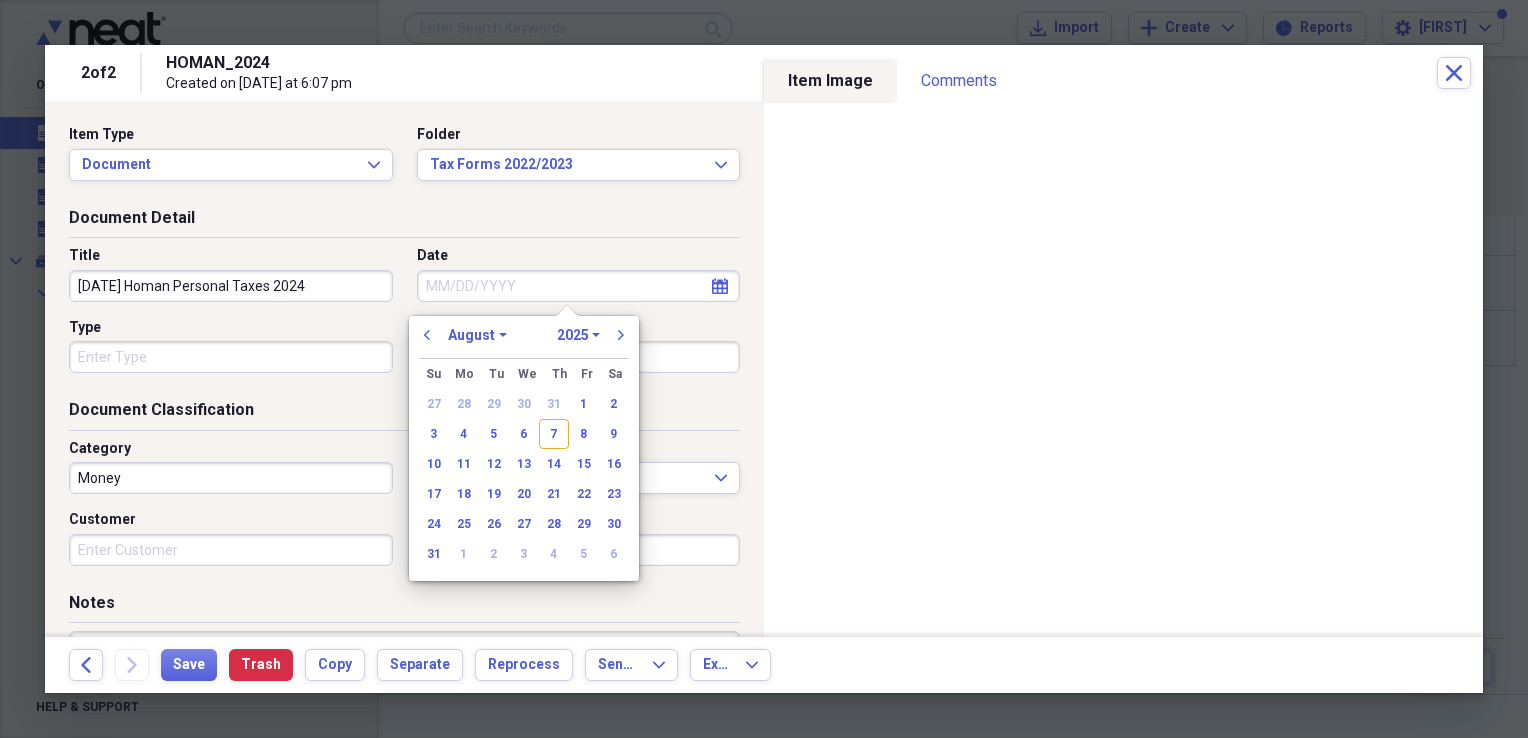 type on "08/07/2025" 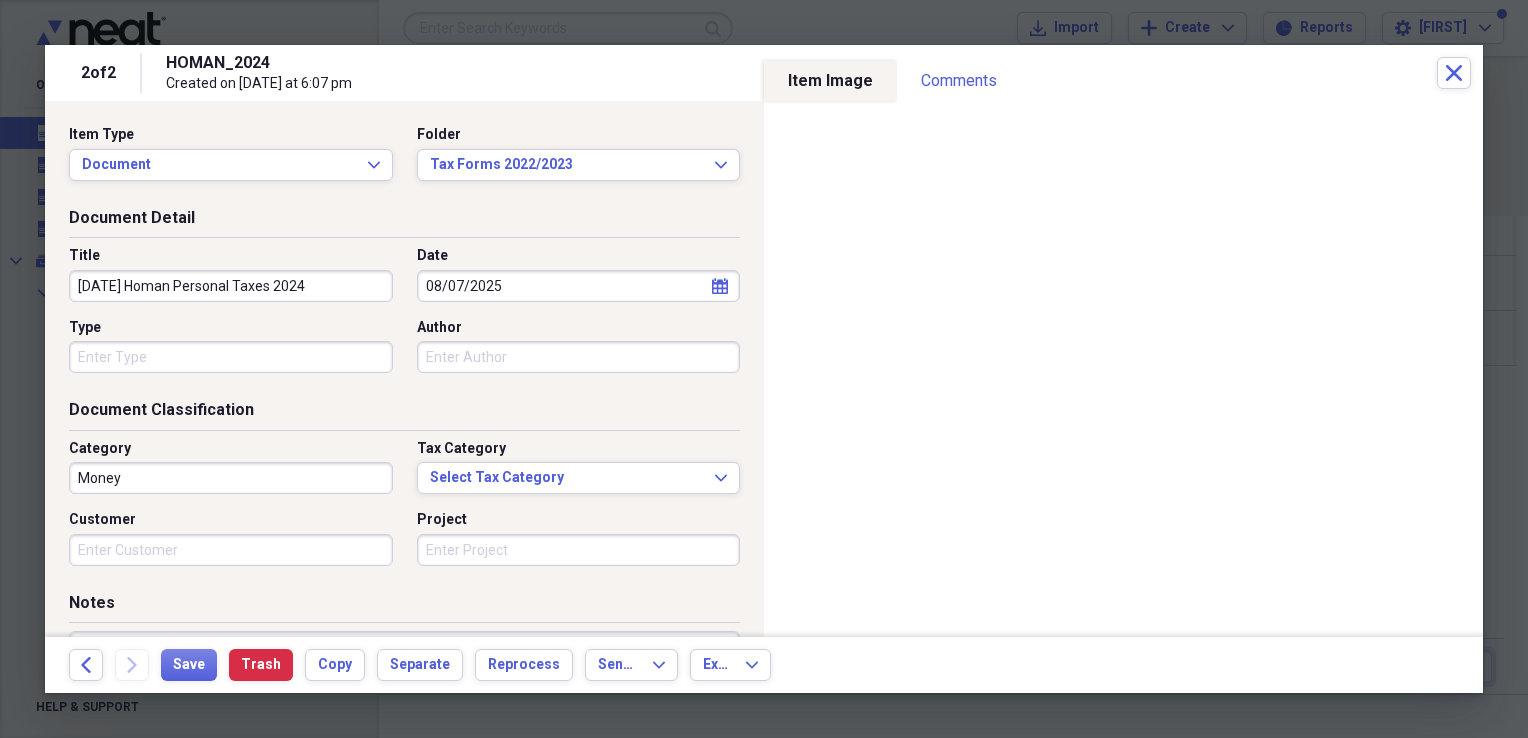 click on "Money" at bounding box center (231, 478) 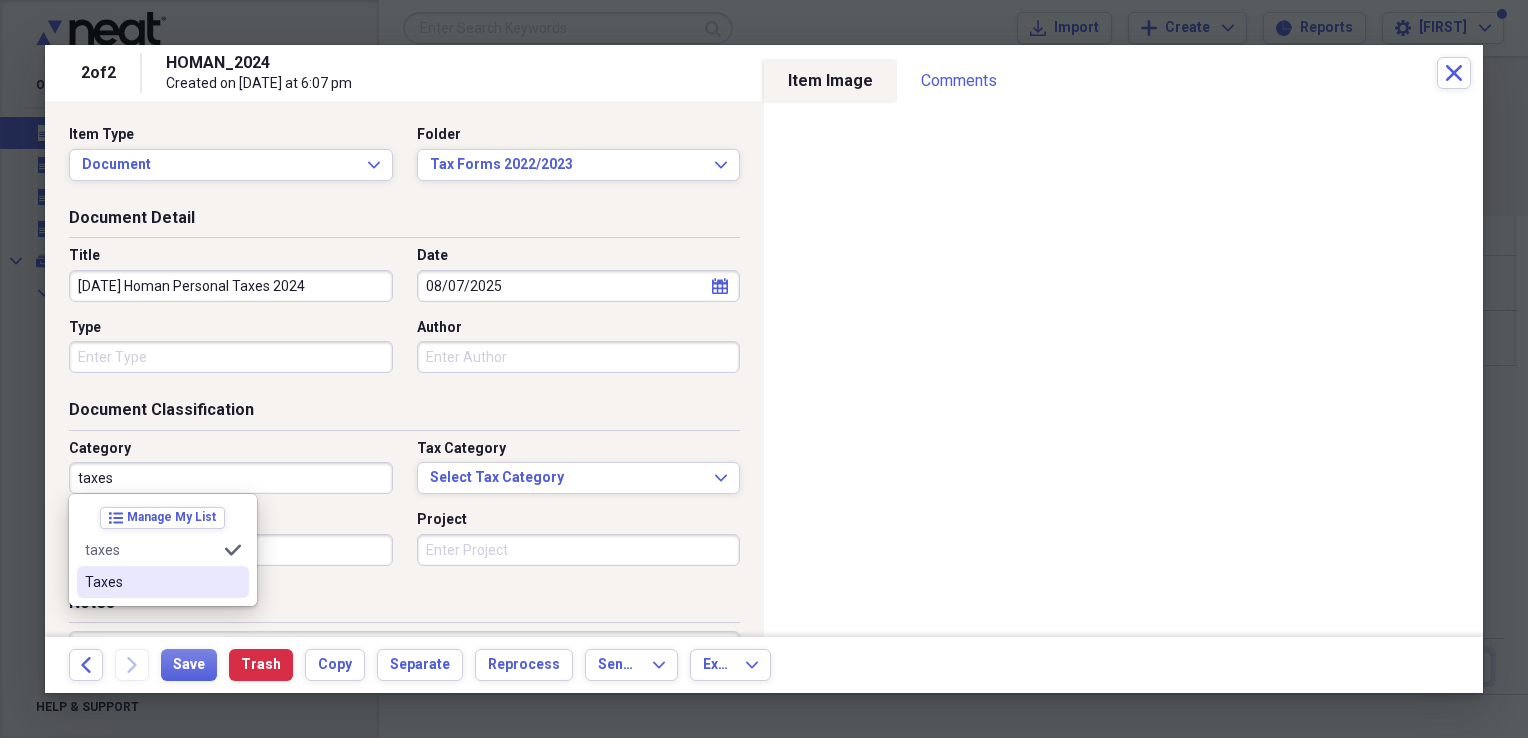 click on "Taxes" at bounding box center [151, 582] 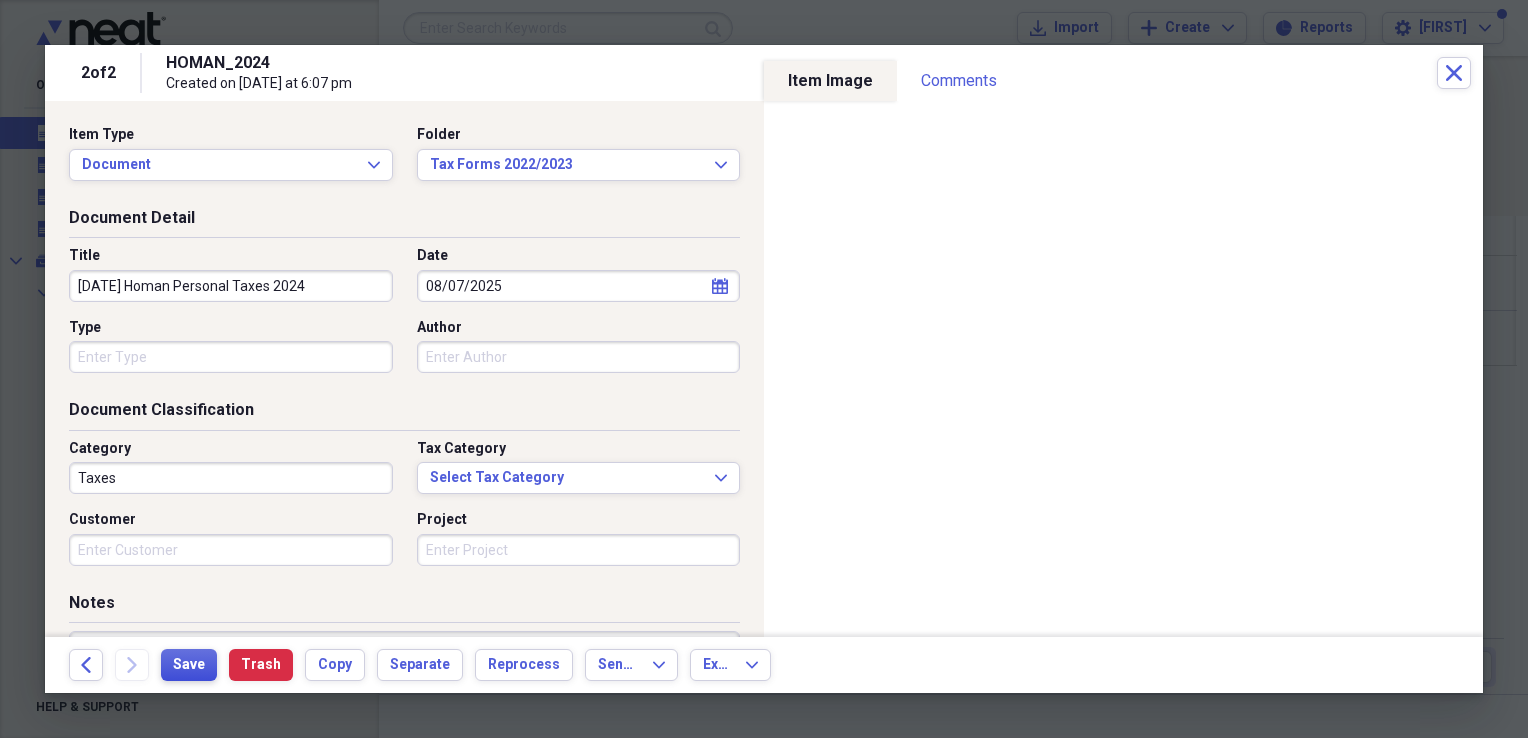 click on "Save" at bounding box center (189, 665) 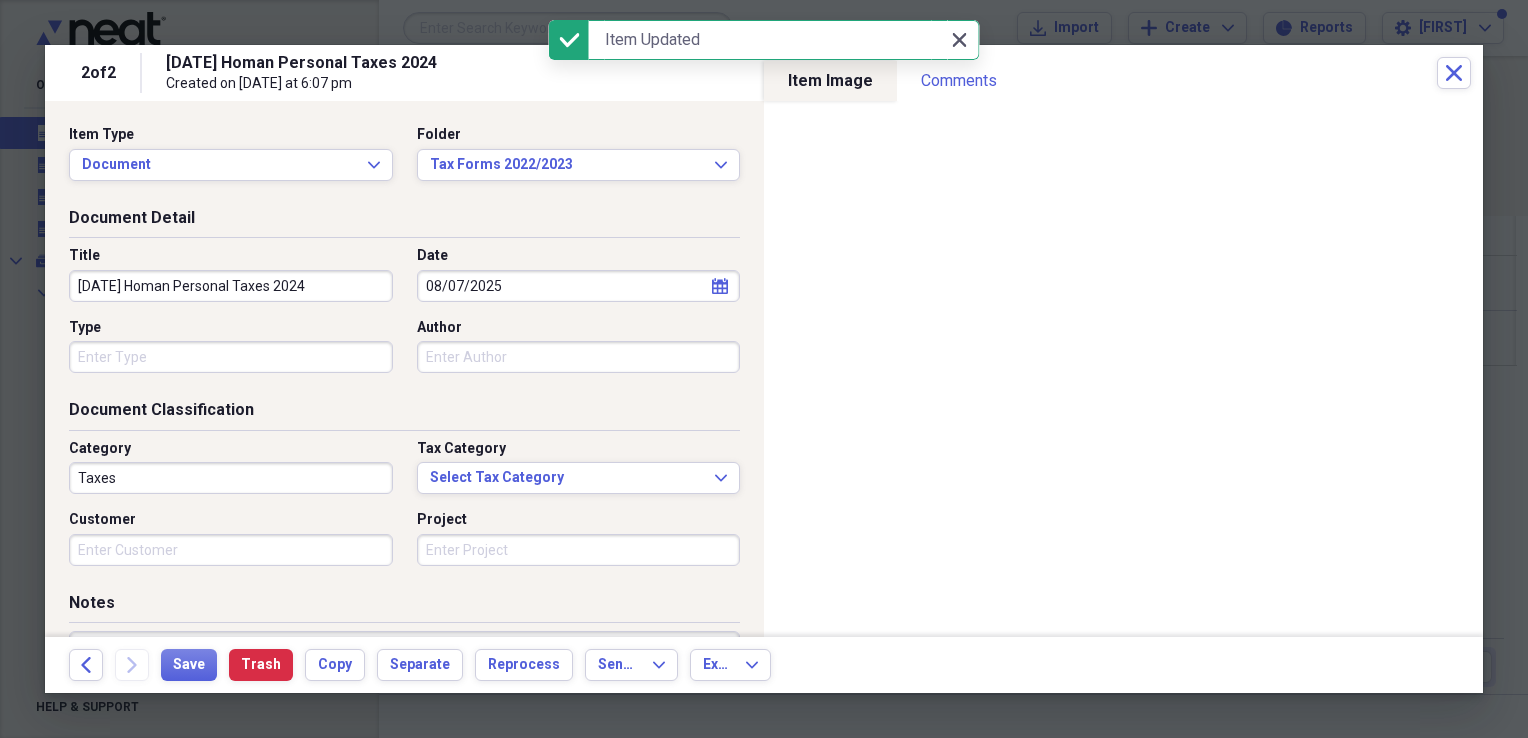 click on "Close" 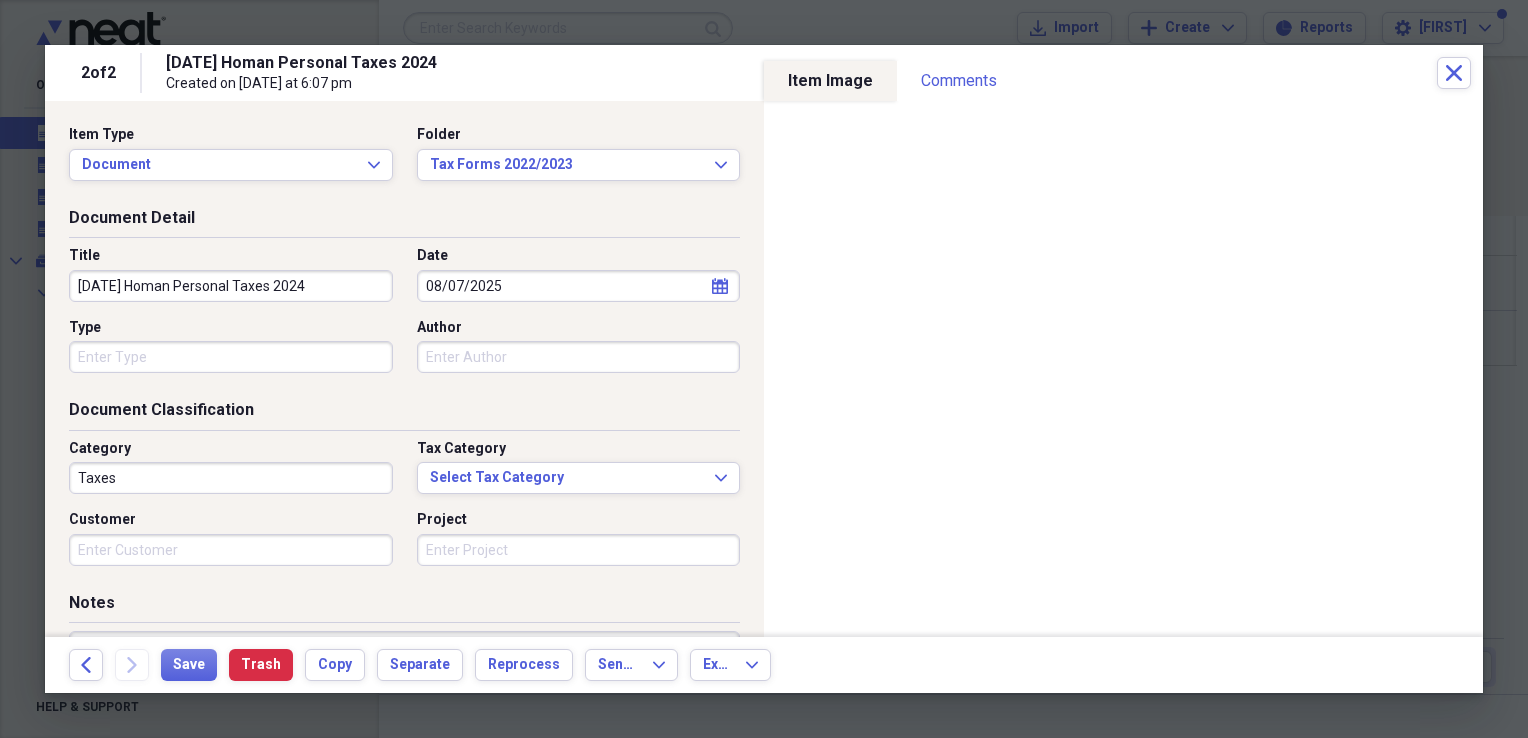 click on "2  of  2 [DATE] Homan Personal Taxes 2024 Created on [DATE] at 6:07 pm Close" at bounding box center (764, 73) 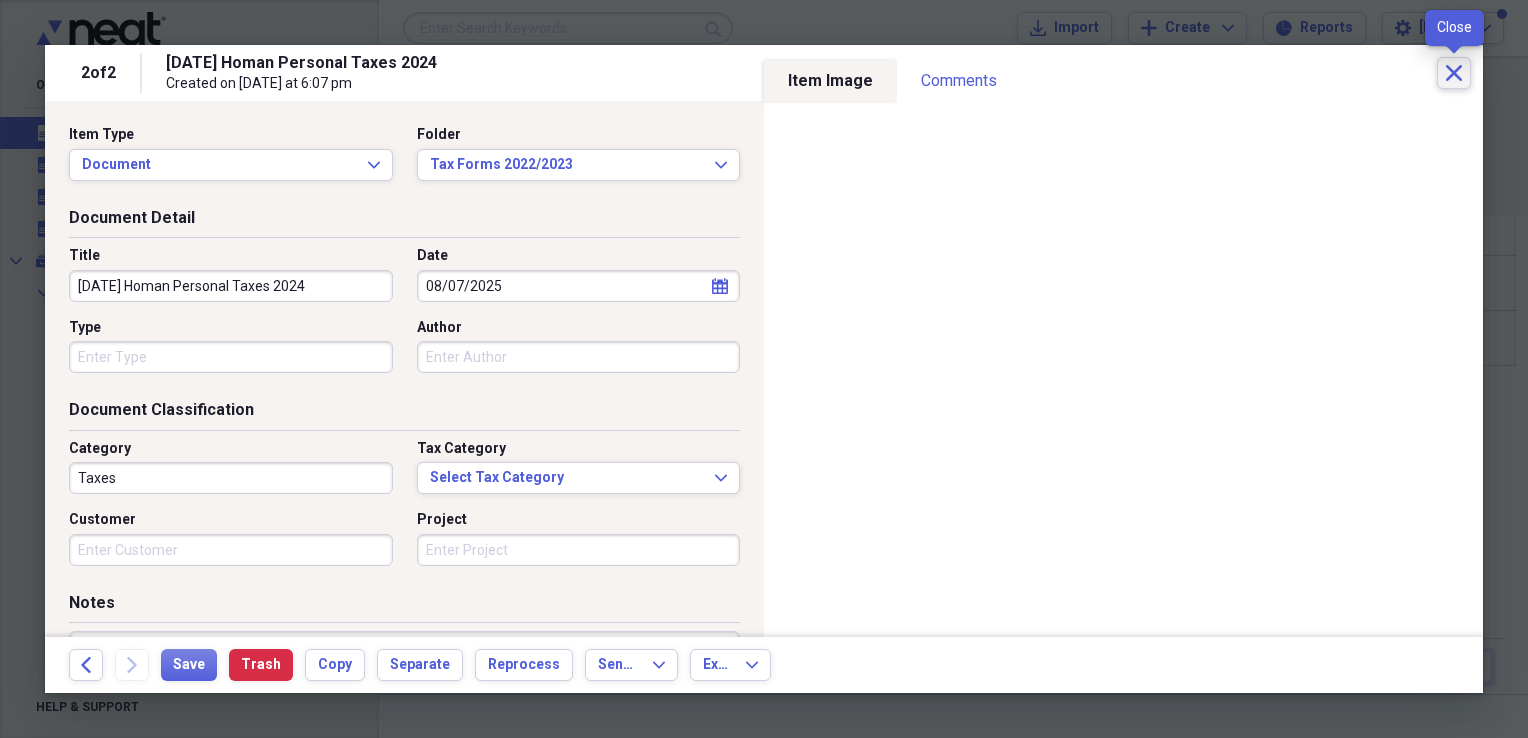 click on "Close" 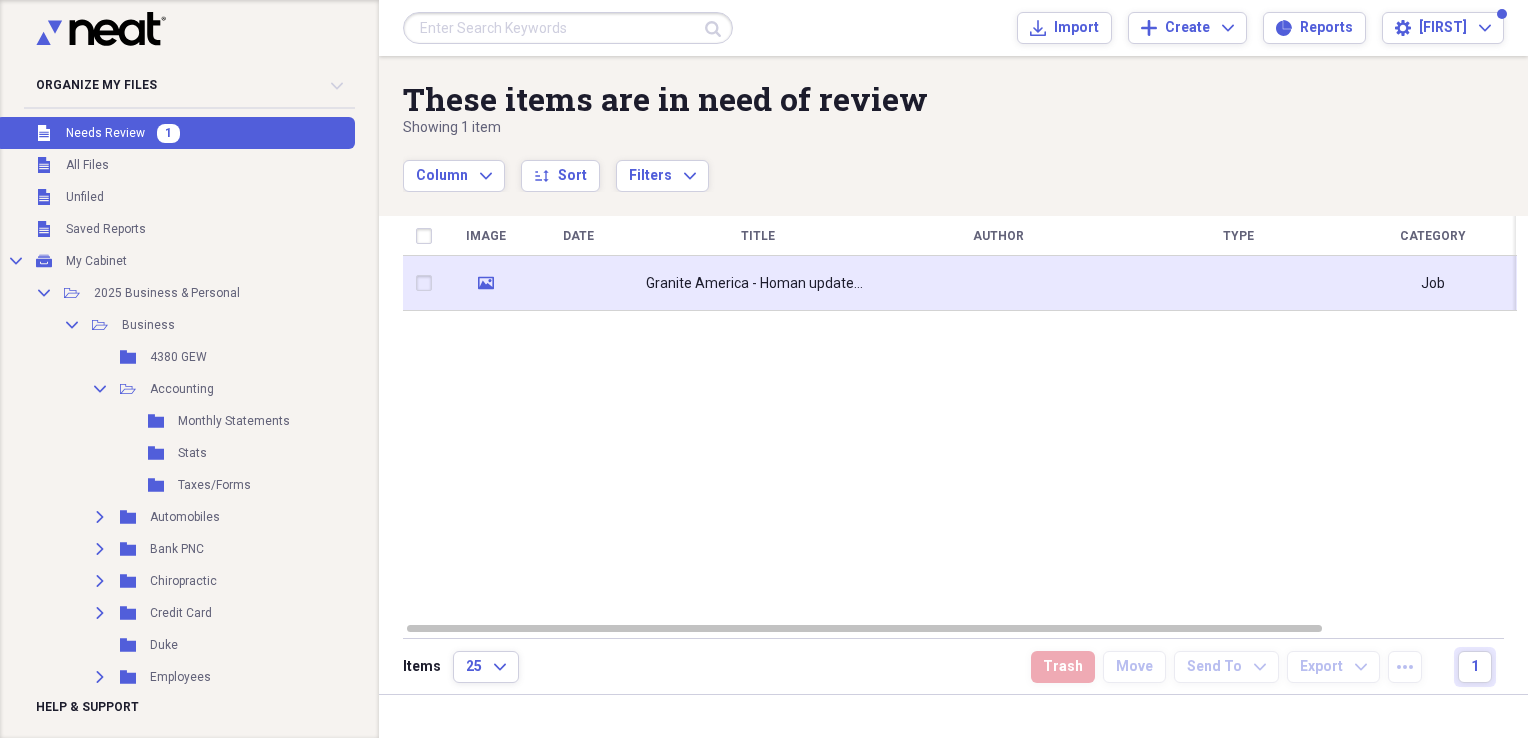 click at bounding box center (578, 283) 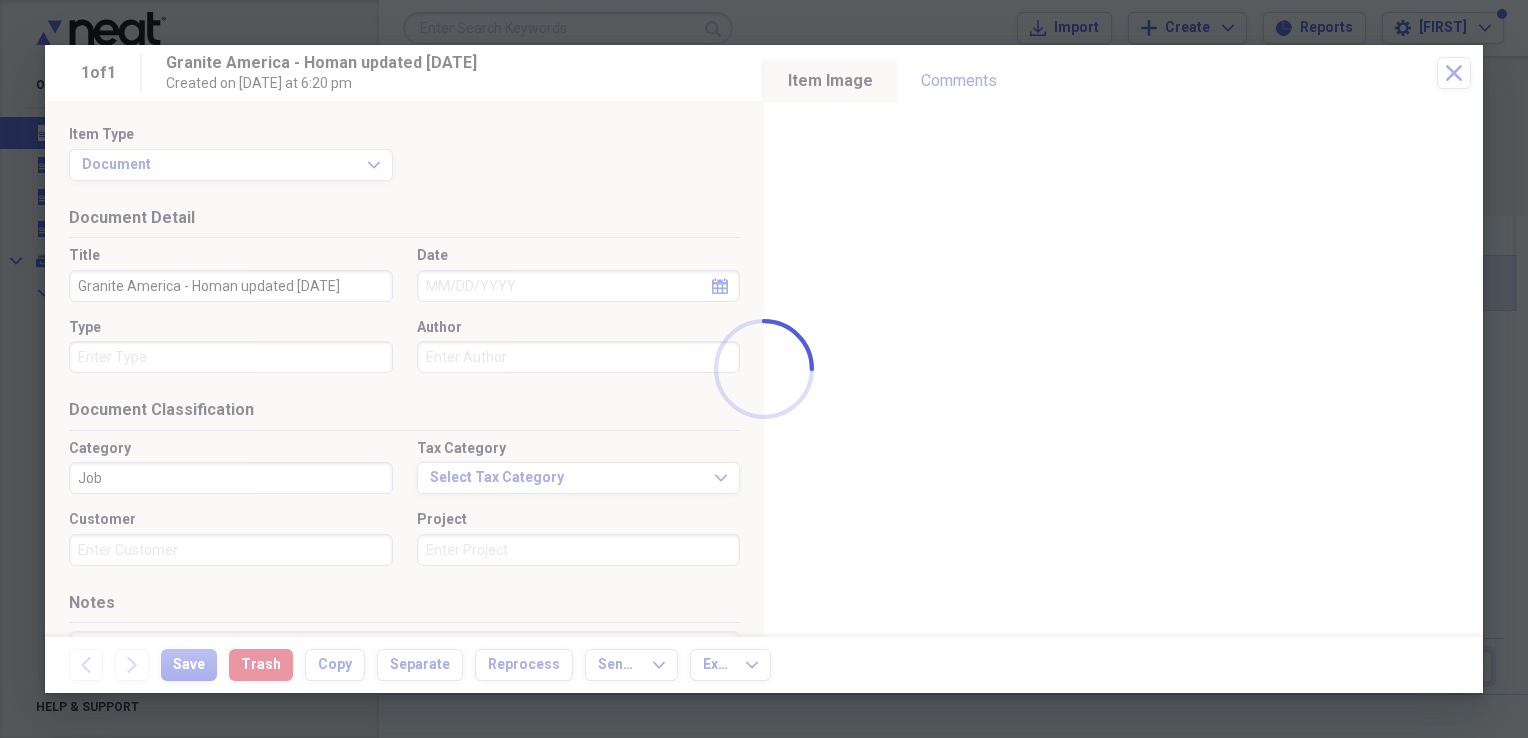 click on "Organize My Files 1 Collapse Unfiled Needs Review 1 Unfiled All Files Unfiled Unfiled Unfiled Saved Reports Collapse My Cabinet My Cabinet Add Folder Collapse Open Folder 2025 Business & Personal Add Folder Collapse Open Folder Business Add Folder Folder 4380 GEW Add Folder Collapse Open Folder Accounting Add Folder Folder Monthly Statements Add Folder Folder Stats Add Folder Folder Taxes/Forms Add Folder Expand Folder Automobiles Add Folder Expand Folder Bank PNC Add Folder Expand Folder Chiropractic Add Folder Expand Folder Credit Card Add Folder Folder Duke Add Folder Expand Folder Employees Add Folder Folder Highland Heights Add Folder Expand Folder Insurance Add Folder Expand Folder Insurance Provider Info. Add Folder Expand Folder Investments Add Folder Expand Folder Misc. Add Folder Folder Newport Sale to Jerry Add Folder Folder Pharmacy Add Folder Expand Folder Phone/Internet Add Folder Folder EG Sale Add Folder Expand Folder Home Add Folder Expand Folder Previous Years Add Folder Trash Trash Submit 1" at bounding box center (764, 369) 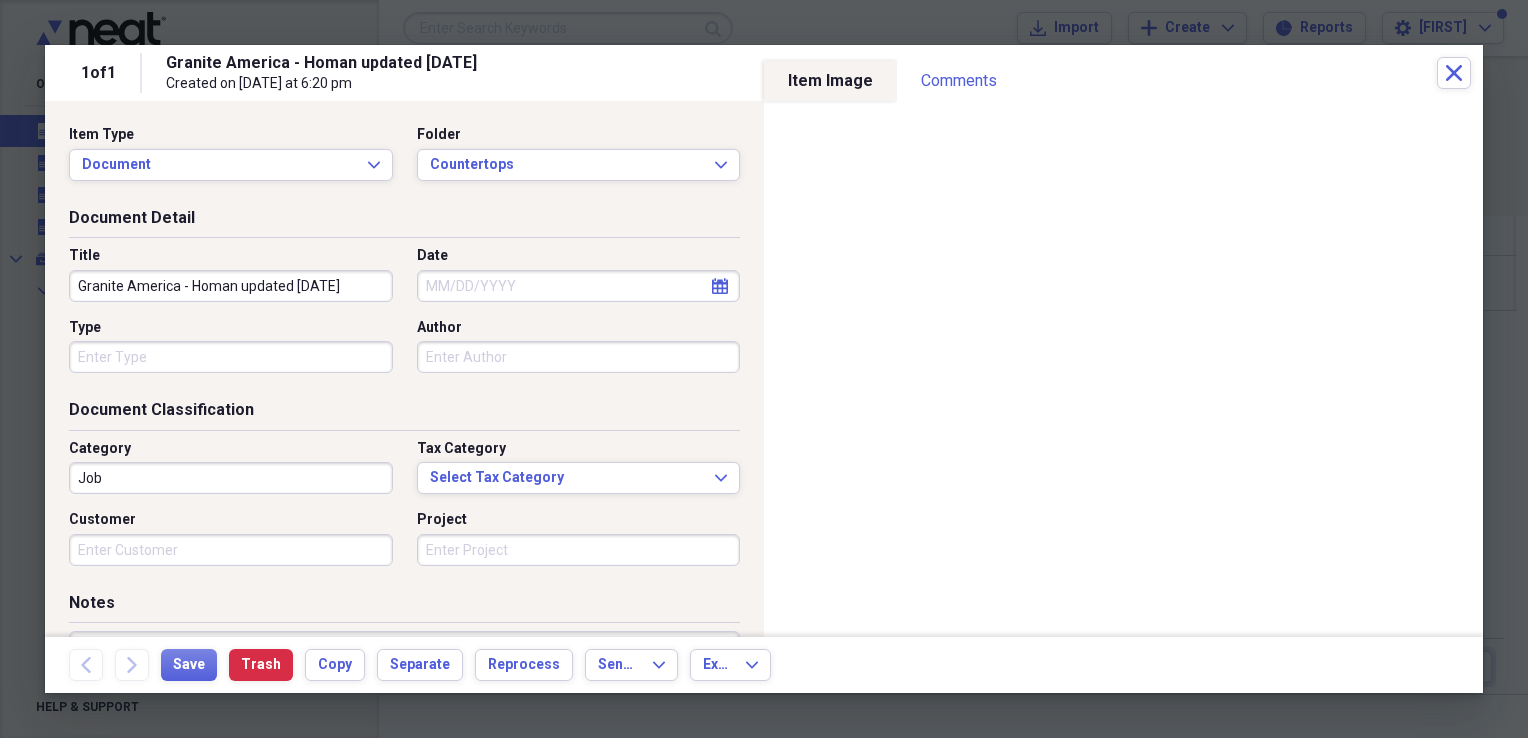 click on "Granite America - Homan updated [DATE]" at bounding box center (231, 286) 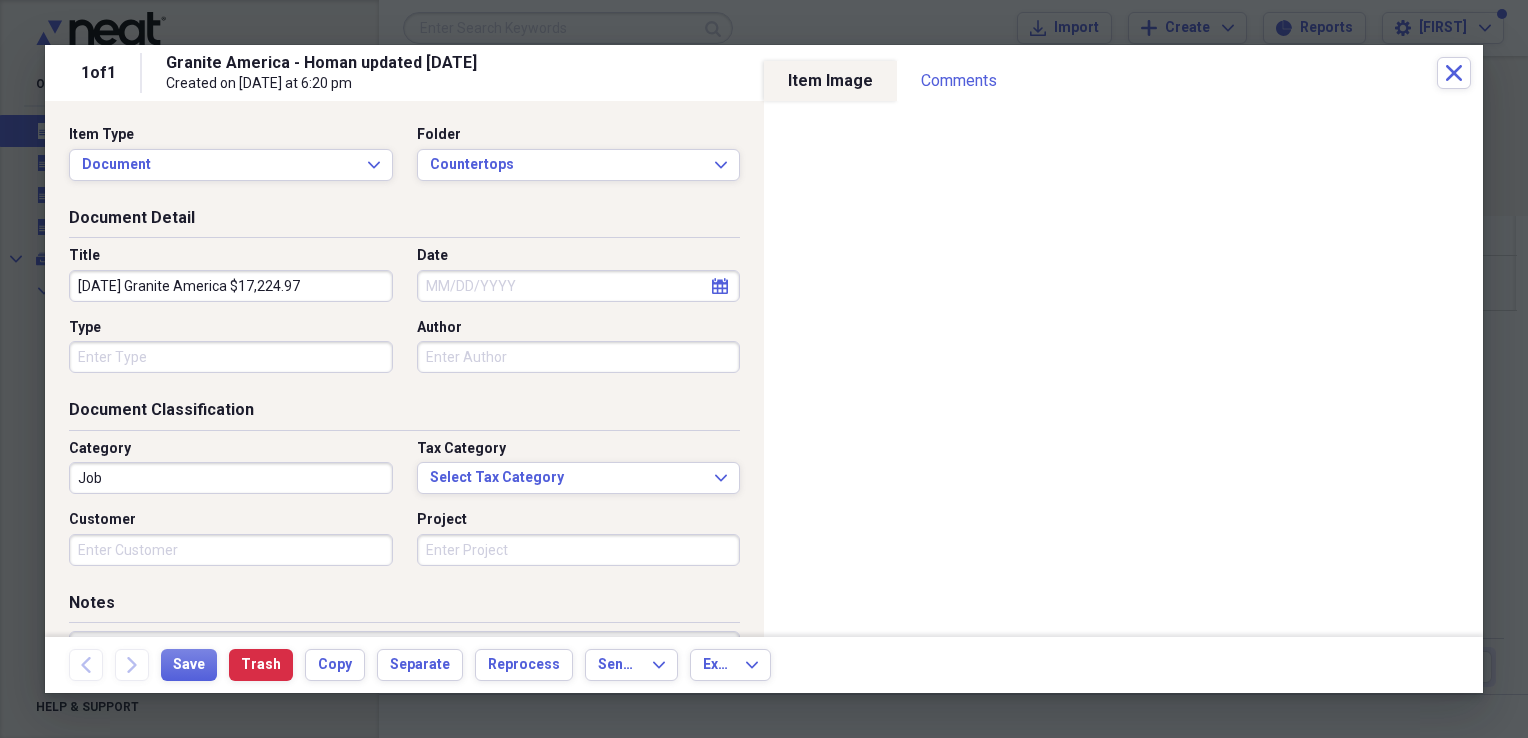 type on "[DATE] Granite America $17,224.97" 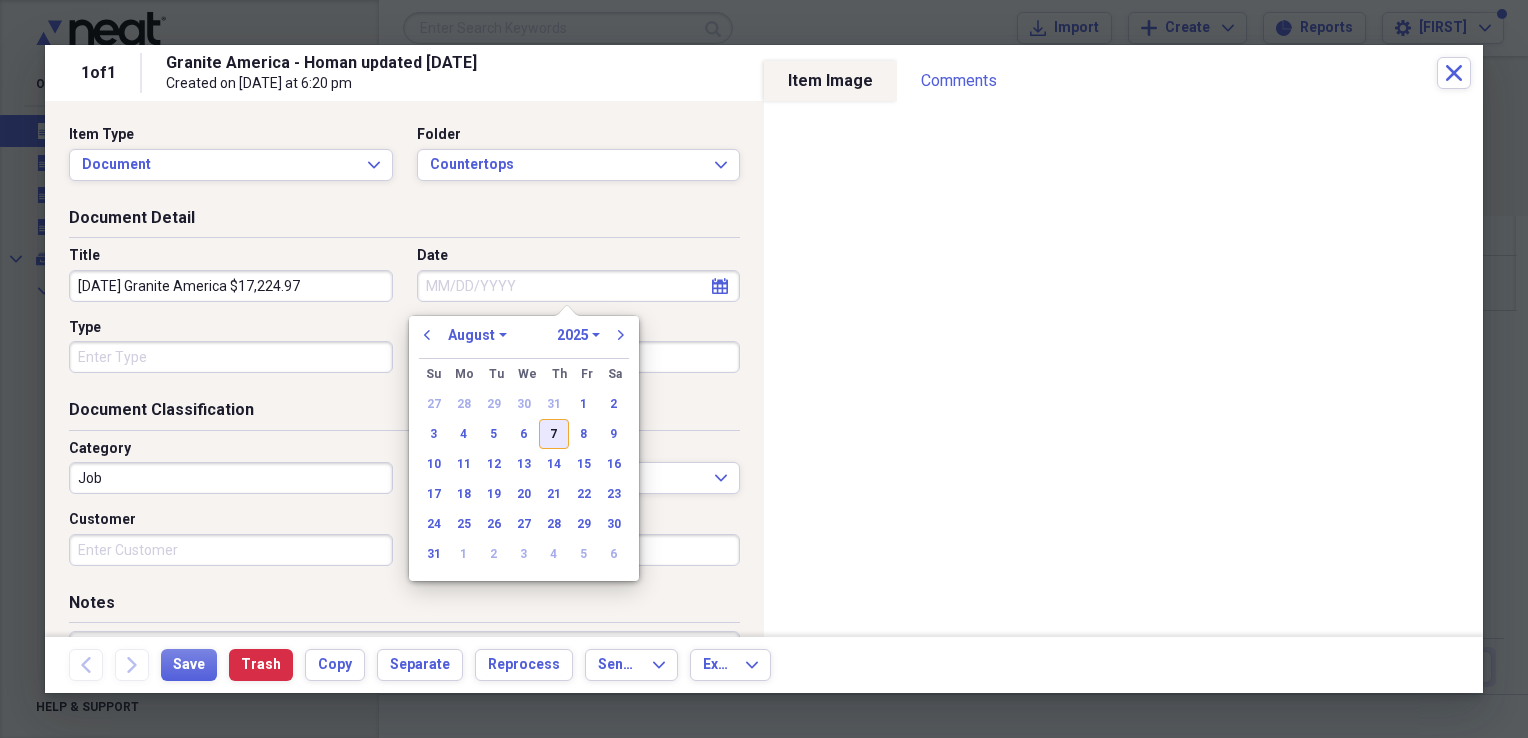 click on "7" at bounding box center (554, 434) 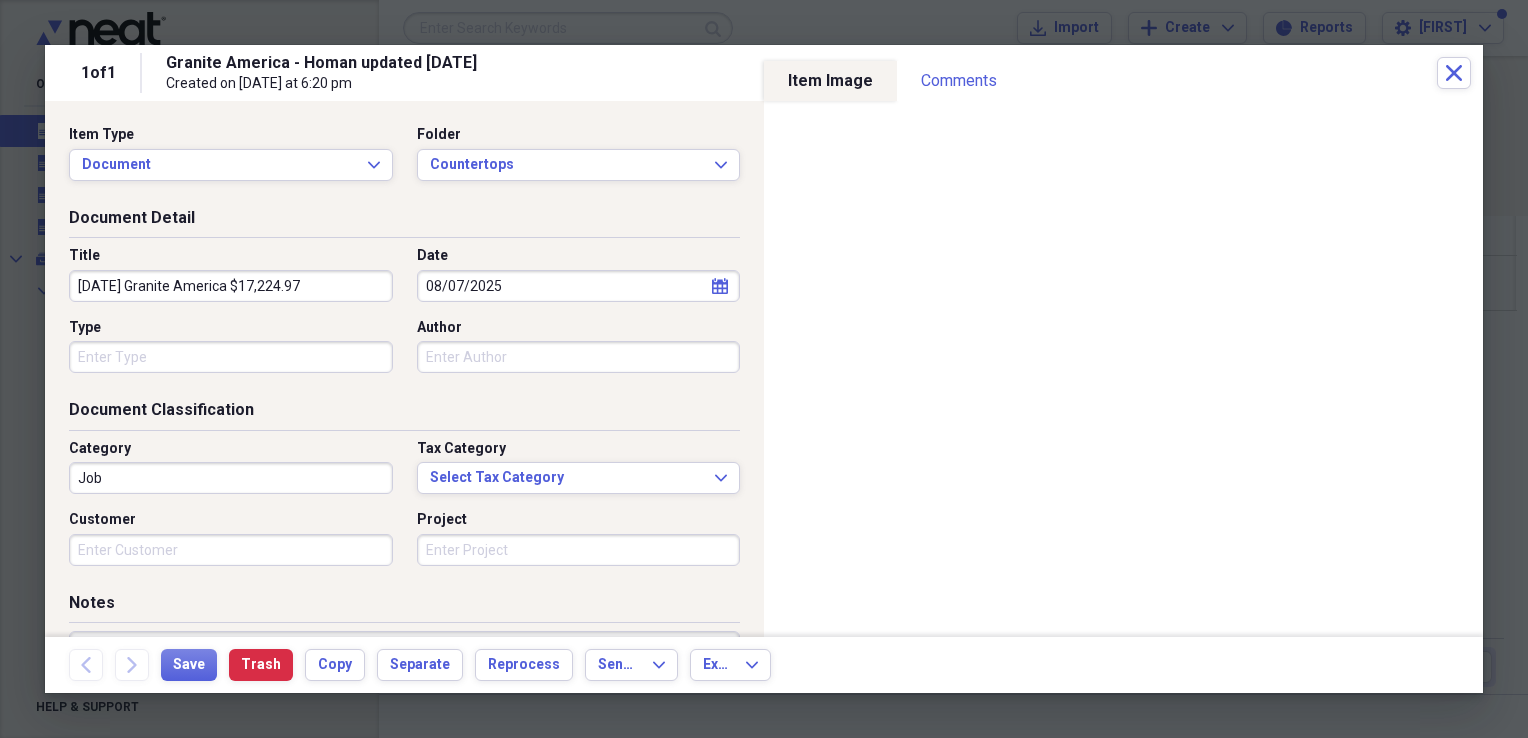 click on "Job" at bounding box center (231, 478) 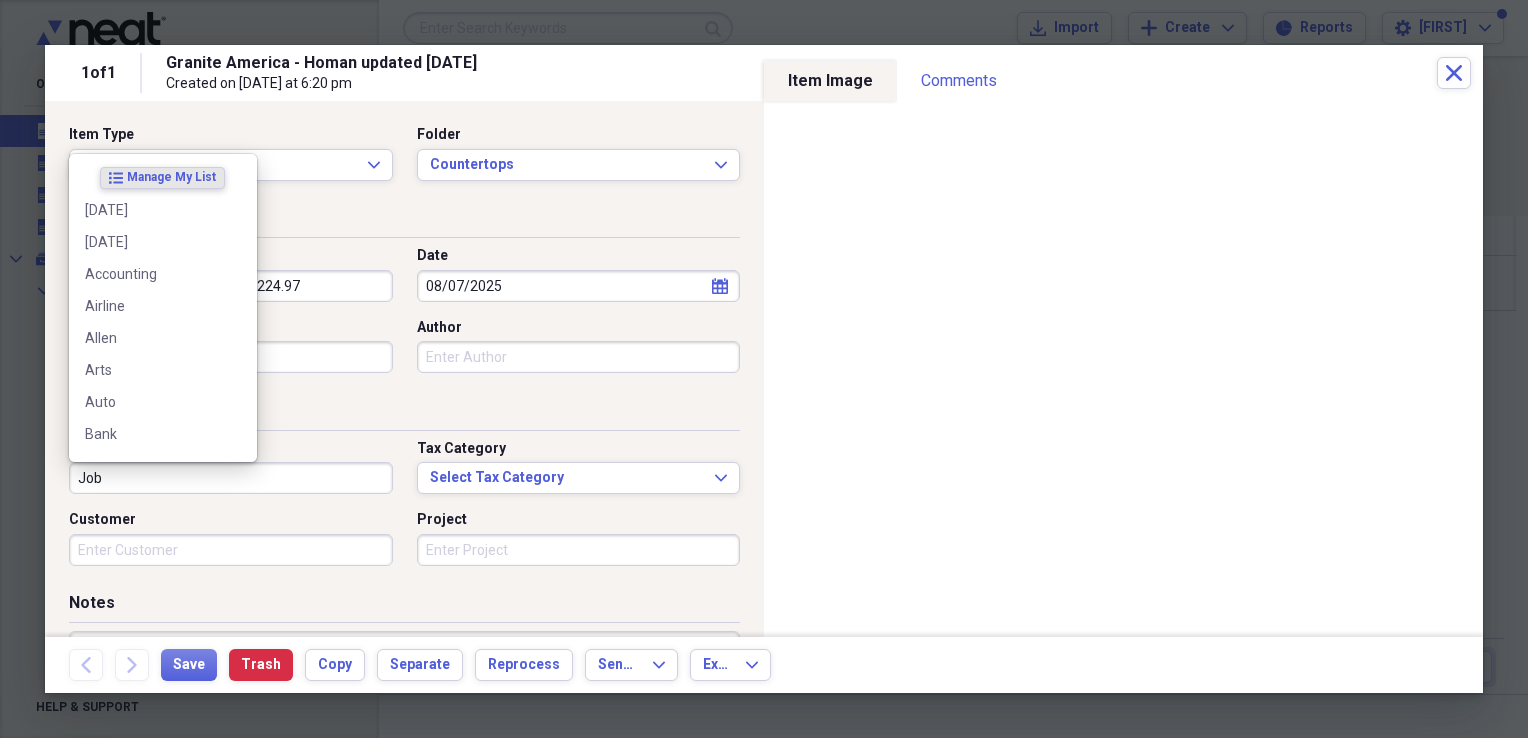 type on "h" 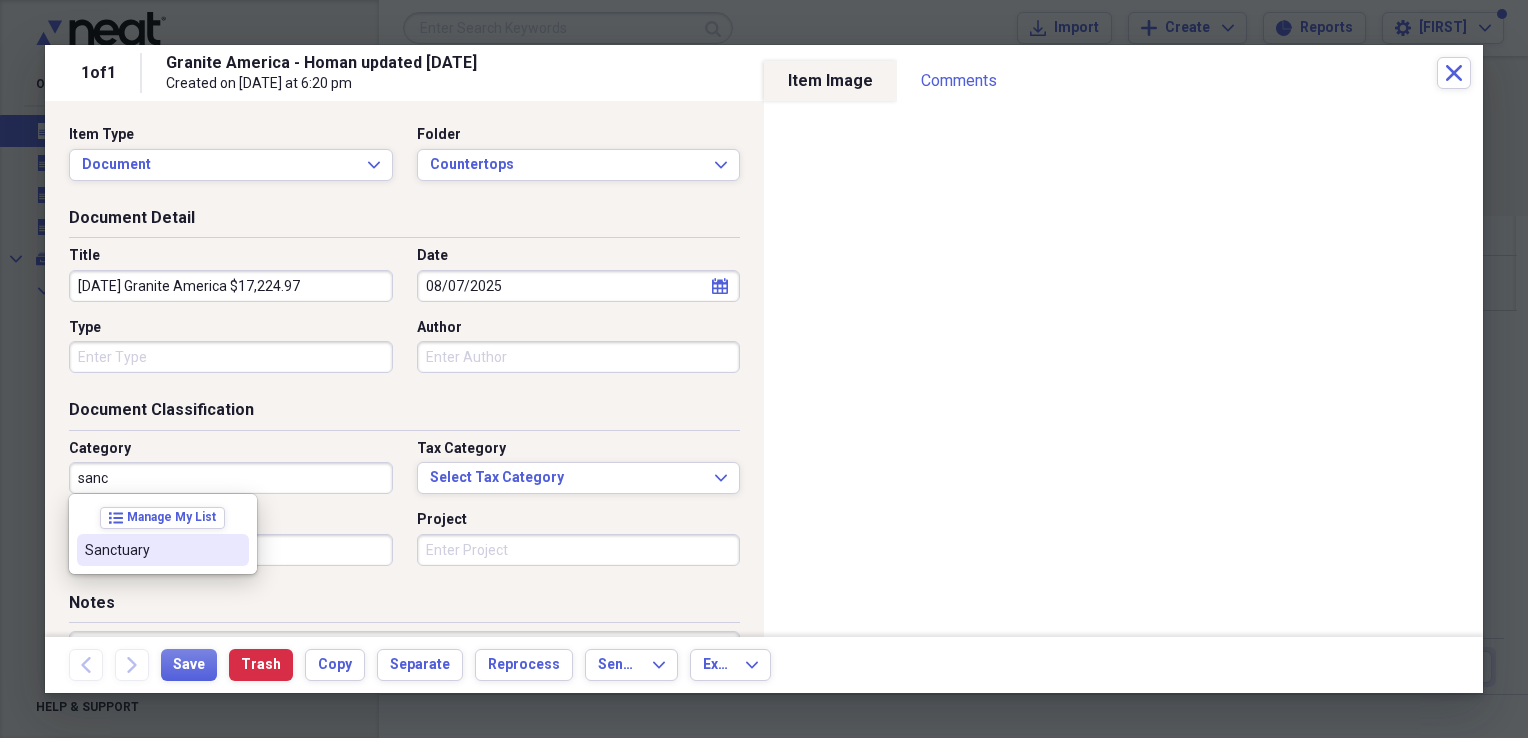 click on "Sanctuary" at bounding box center (163, 550) 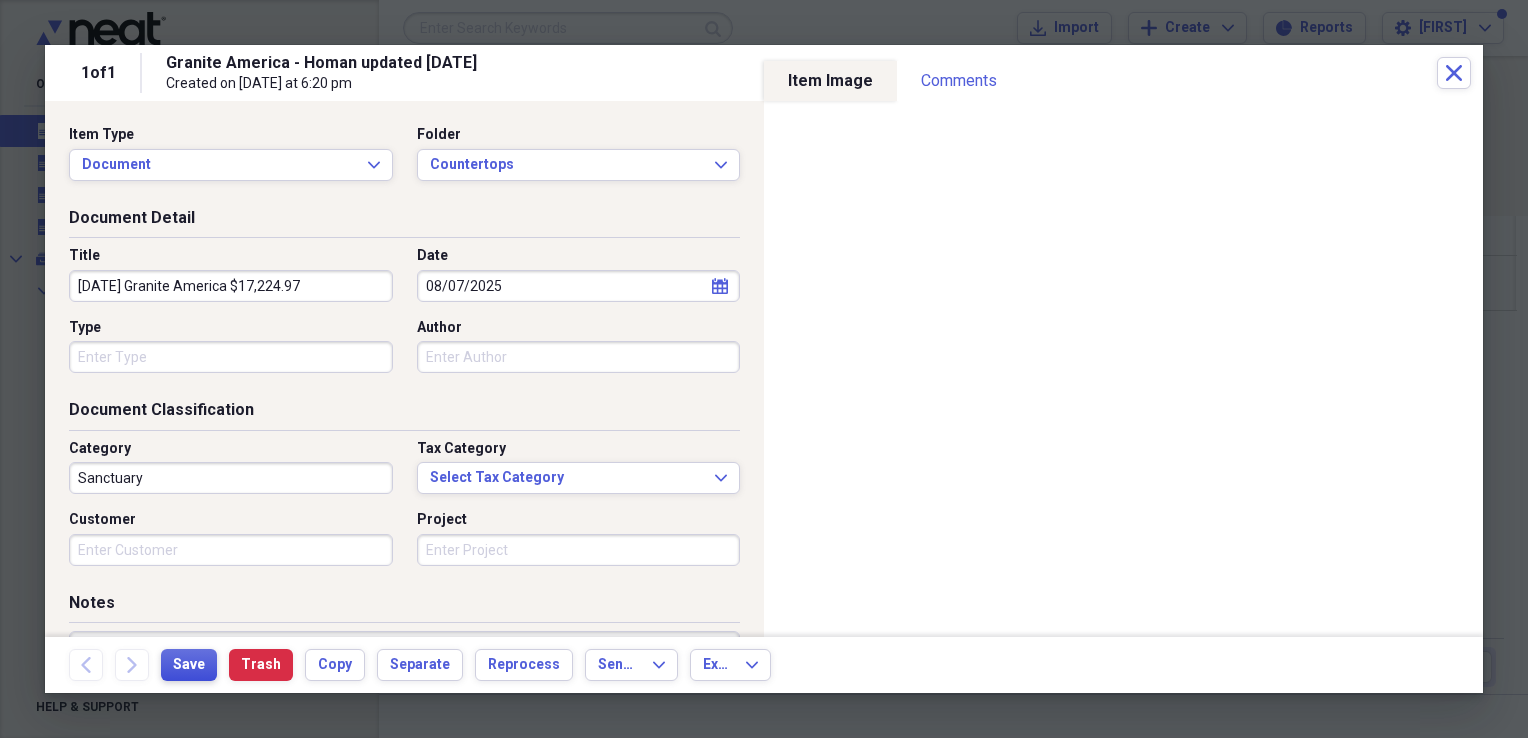 click on "Save" at bounding box center [189, 665] 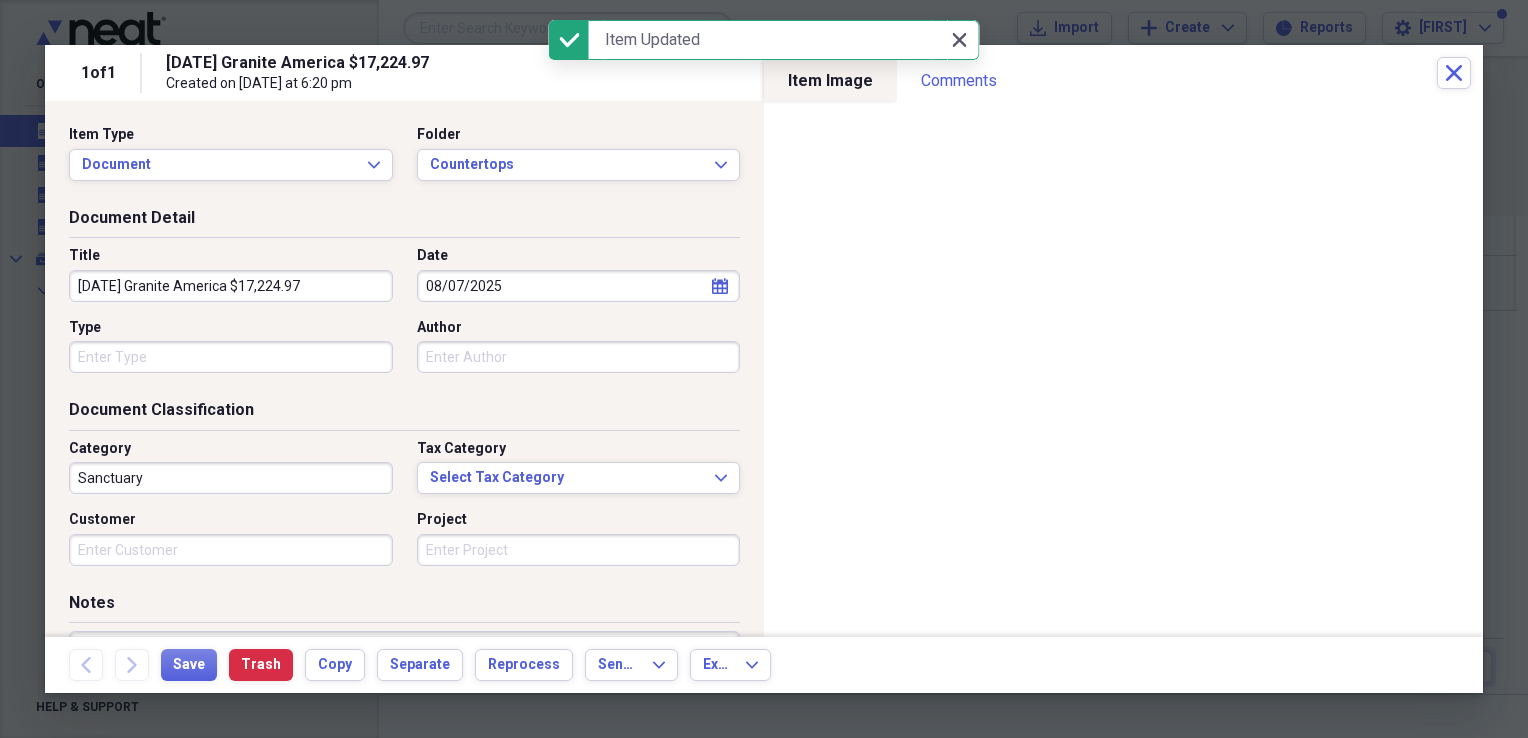 click 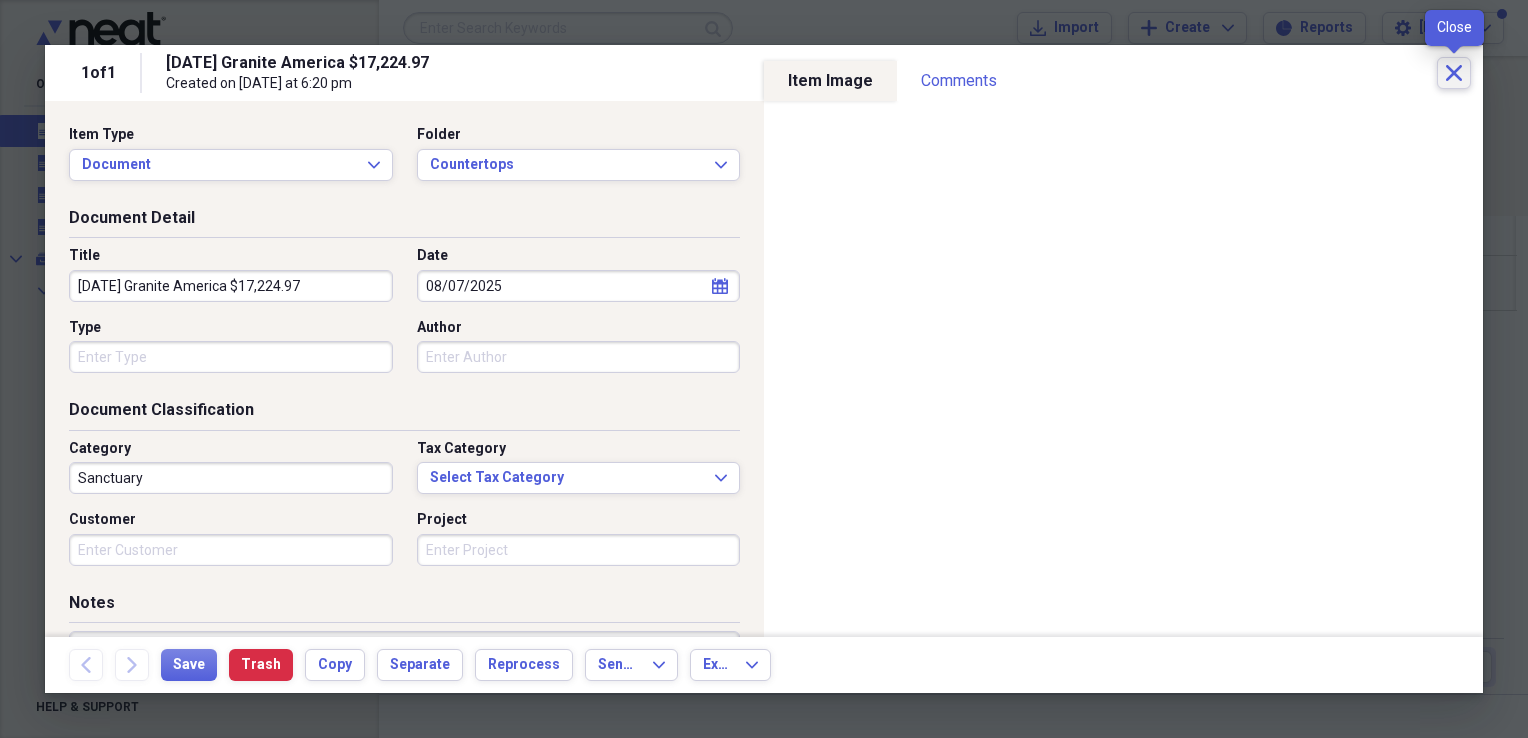 click on "Close" 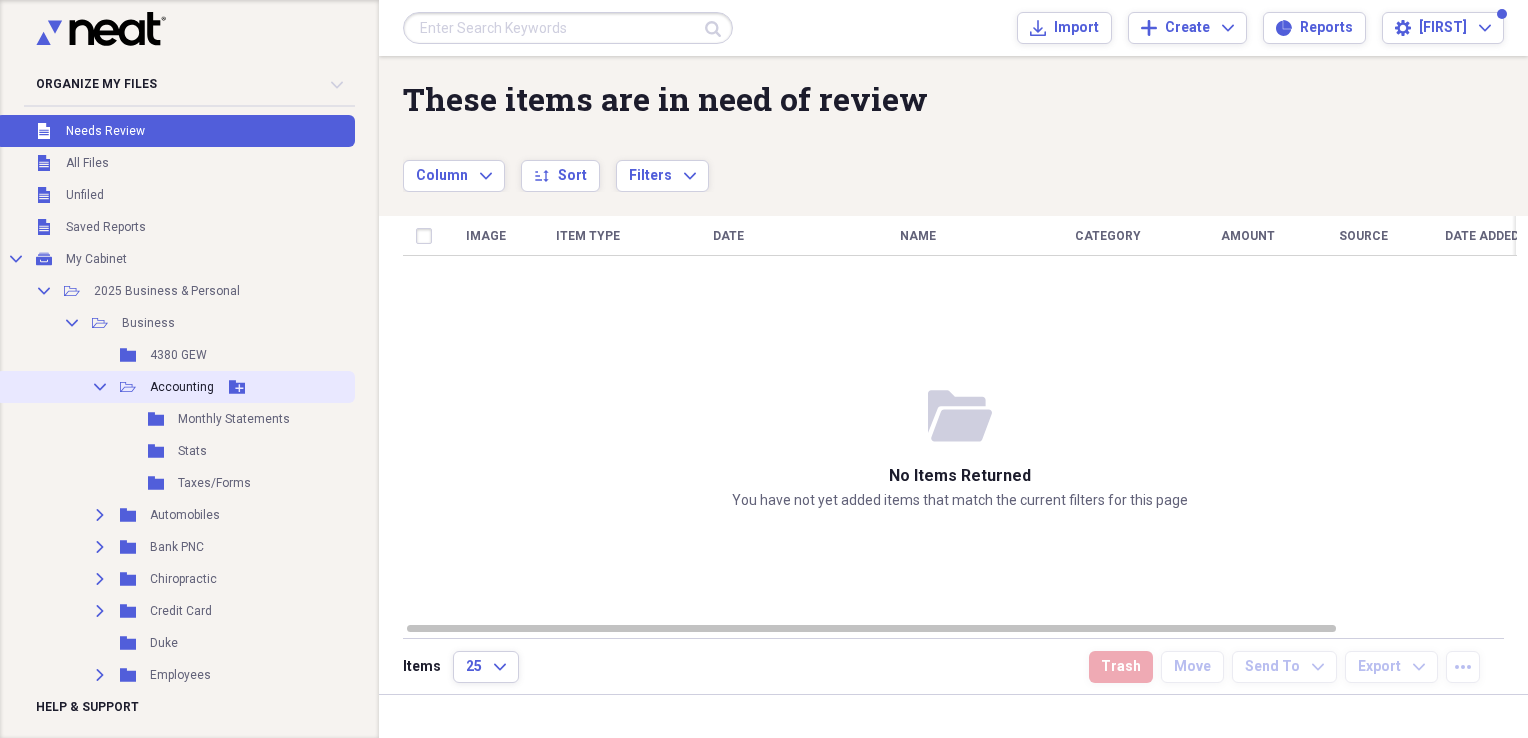click on "Collapse" 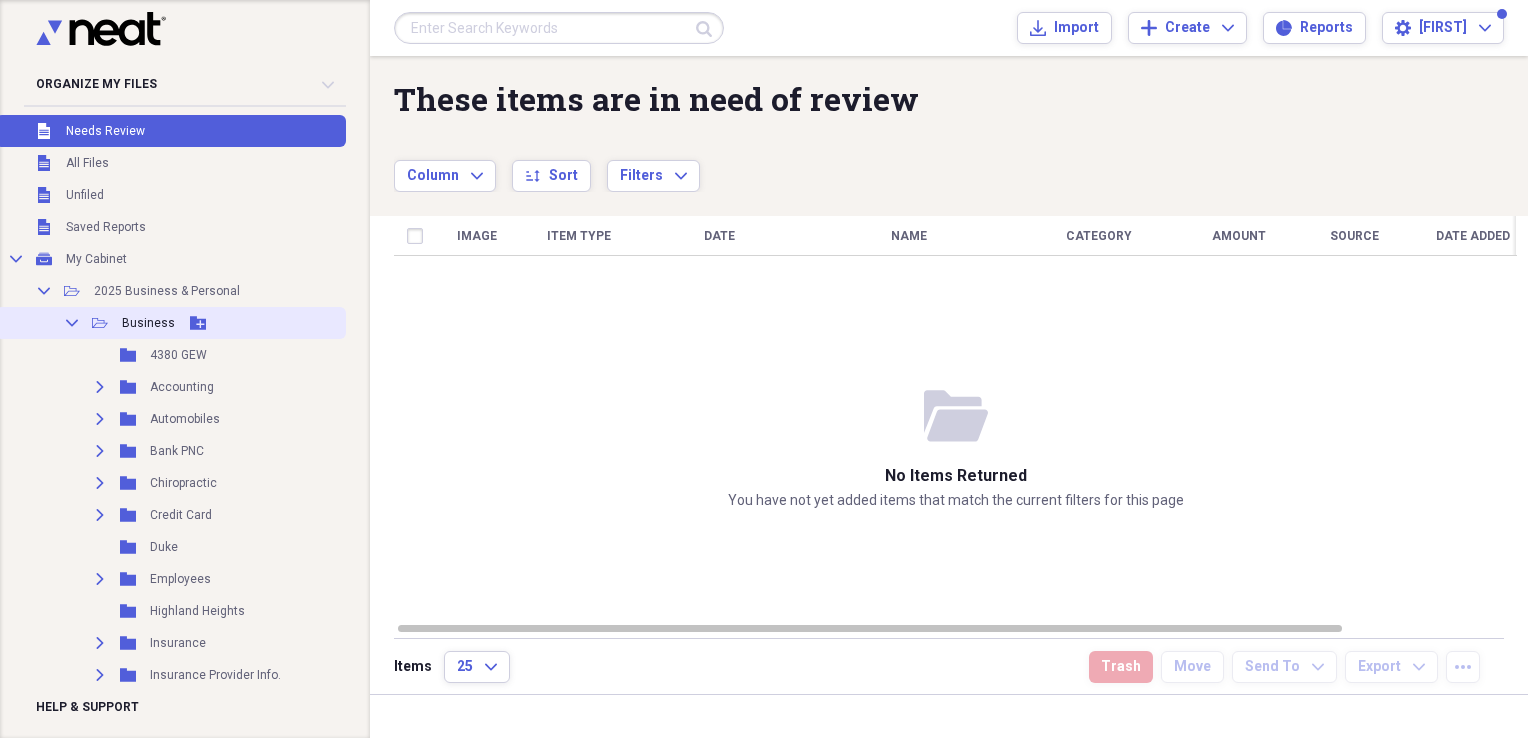 click on "Collapse" 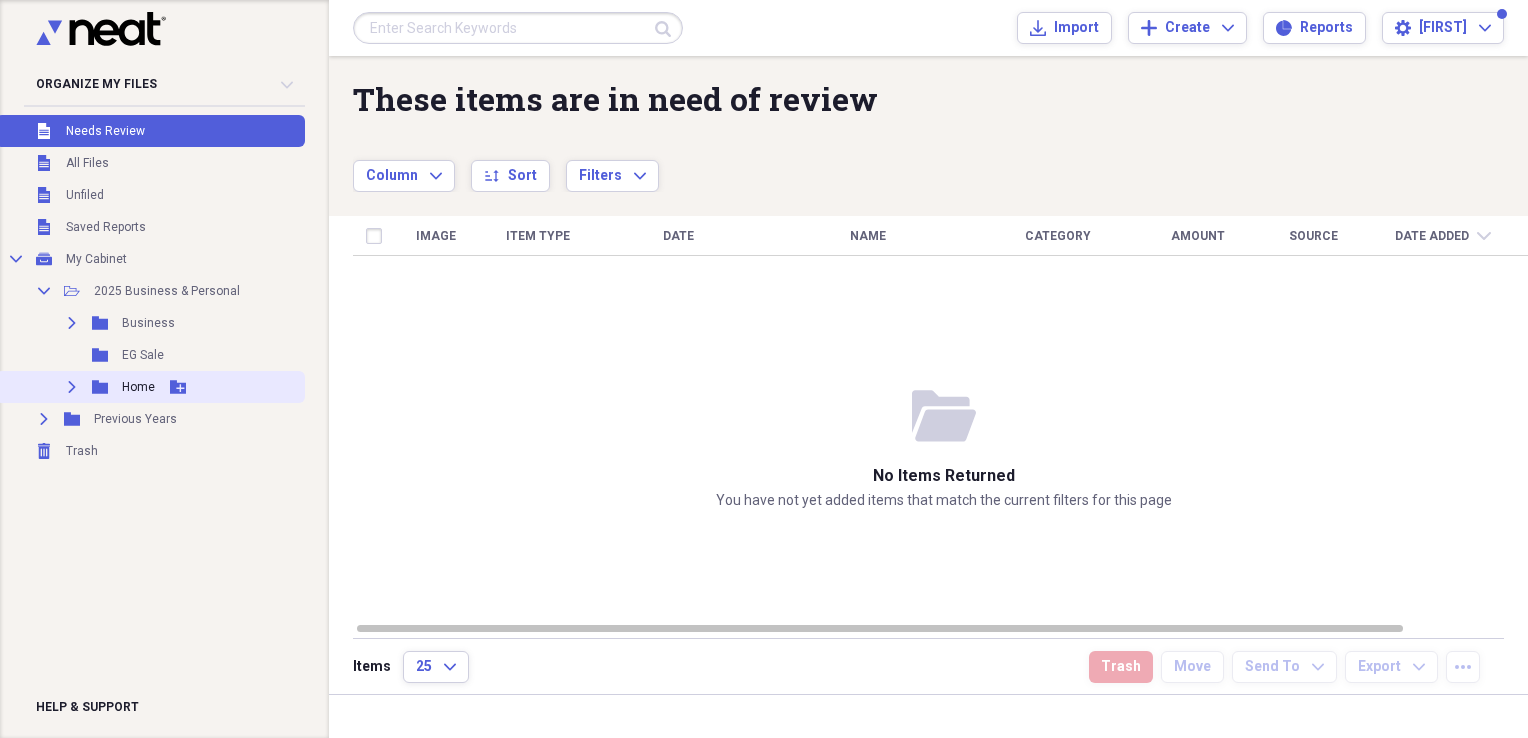 click 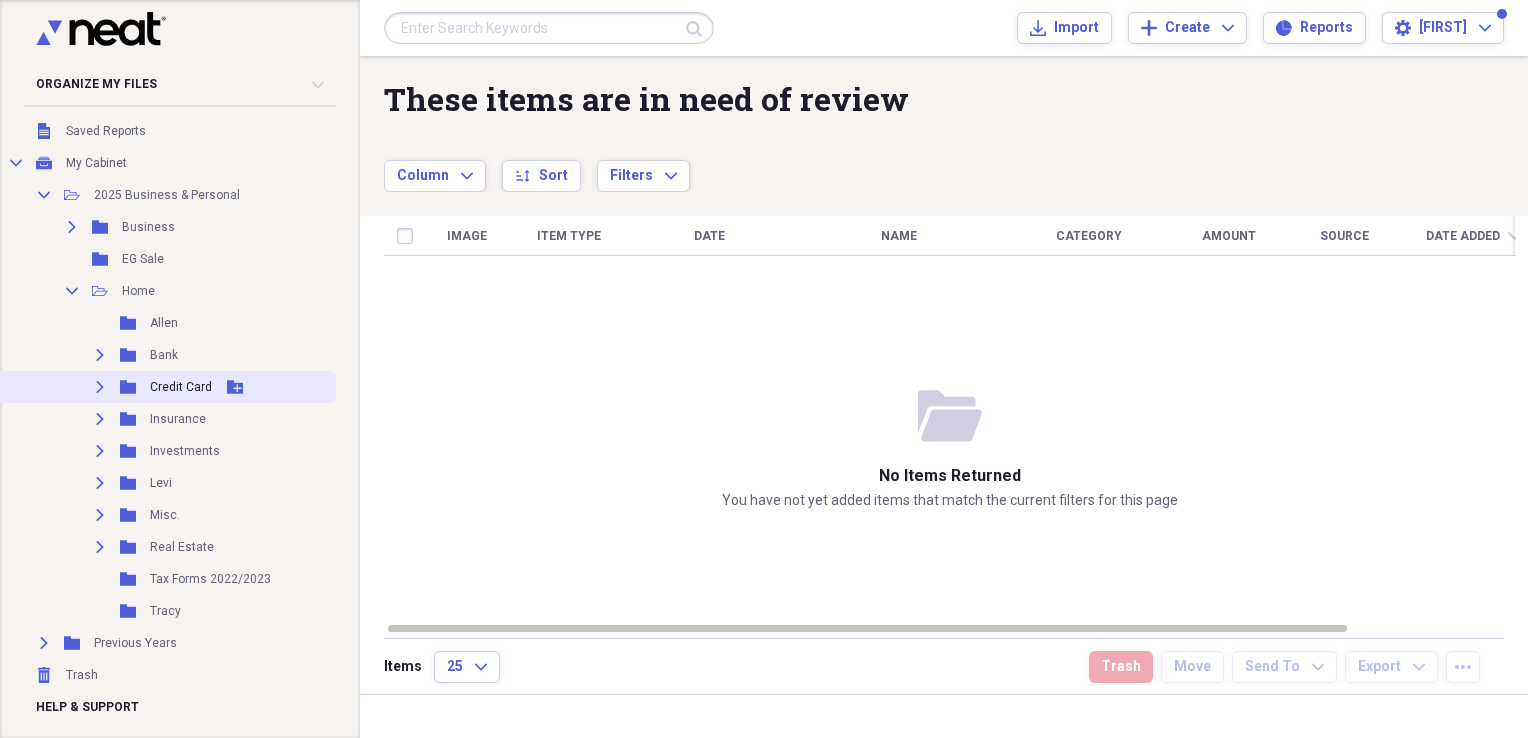 scroll, scrollTop: 108, scrollLeft: 0, axis: vertical 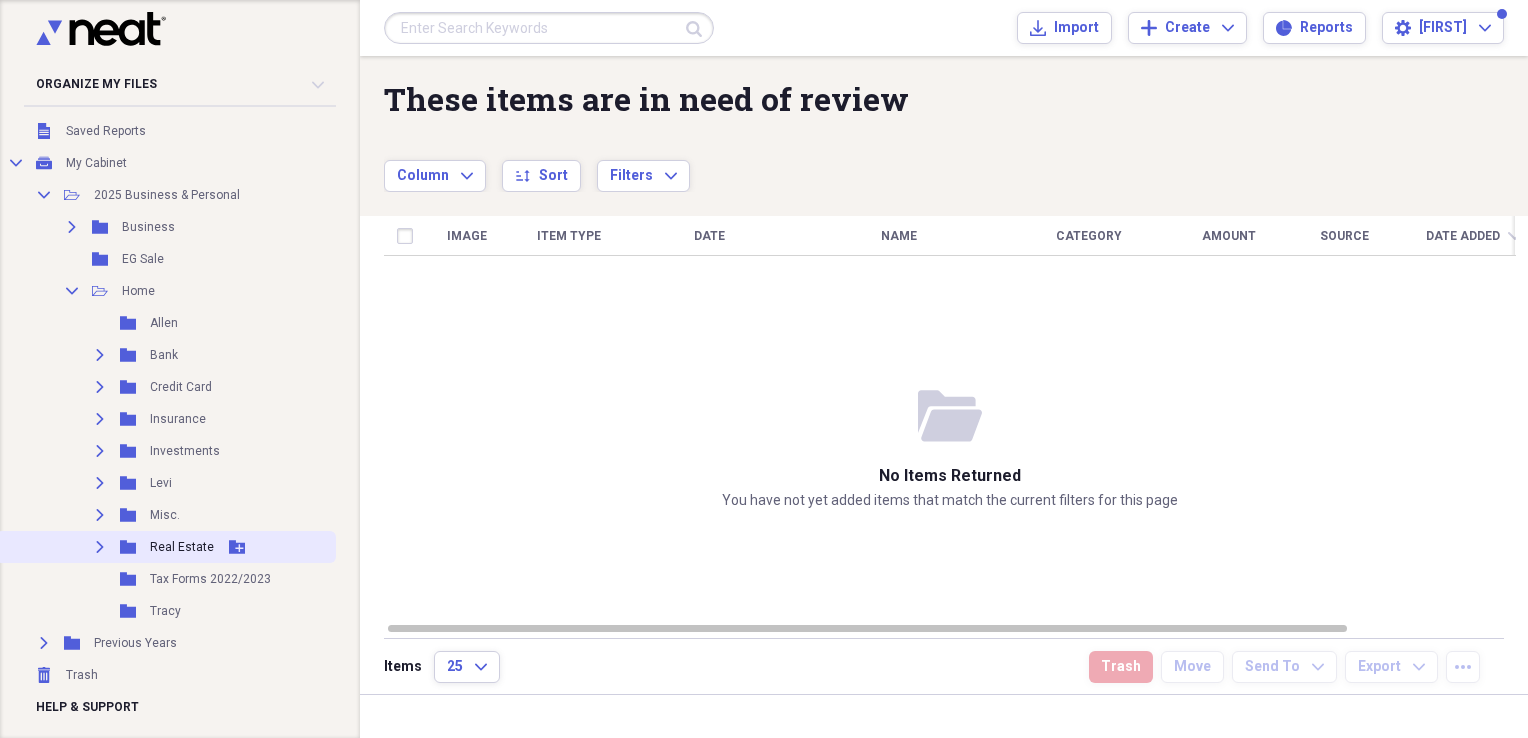 click on "Expand" 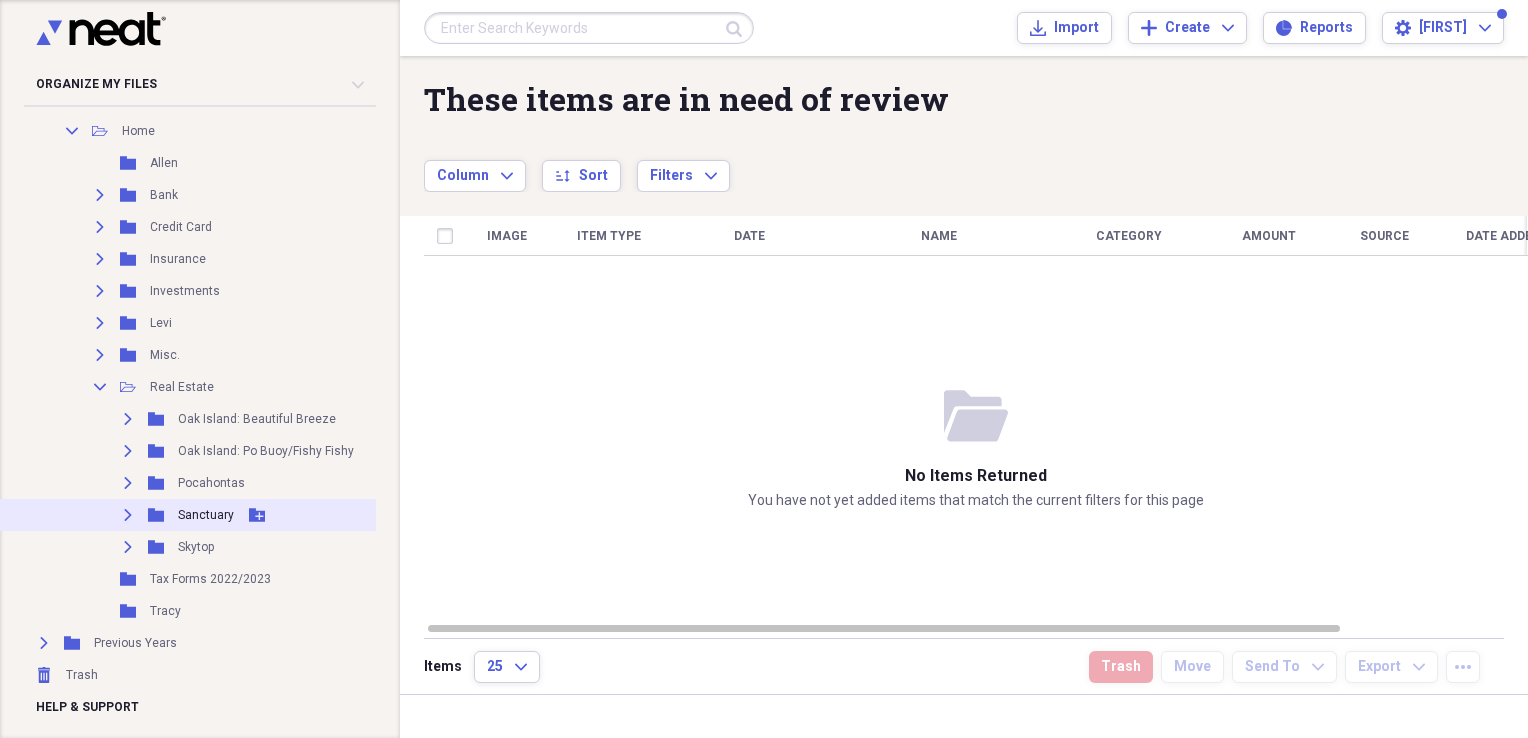 scroll, scrollTop: 268, scrollLeft: 0, axis: vertical 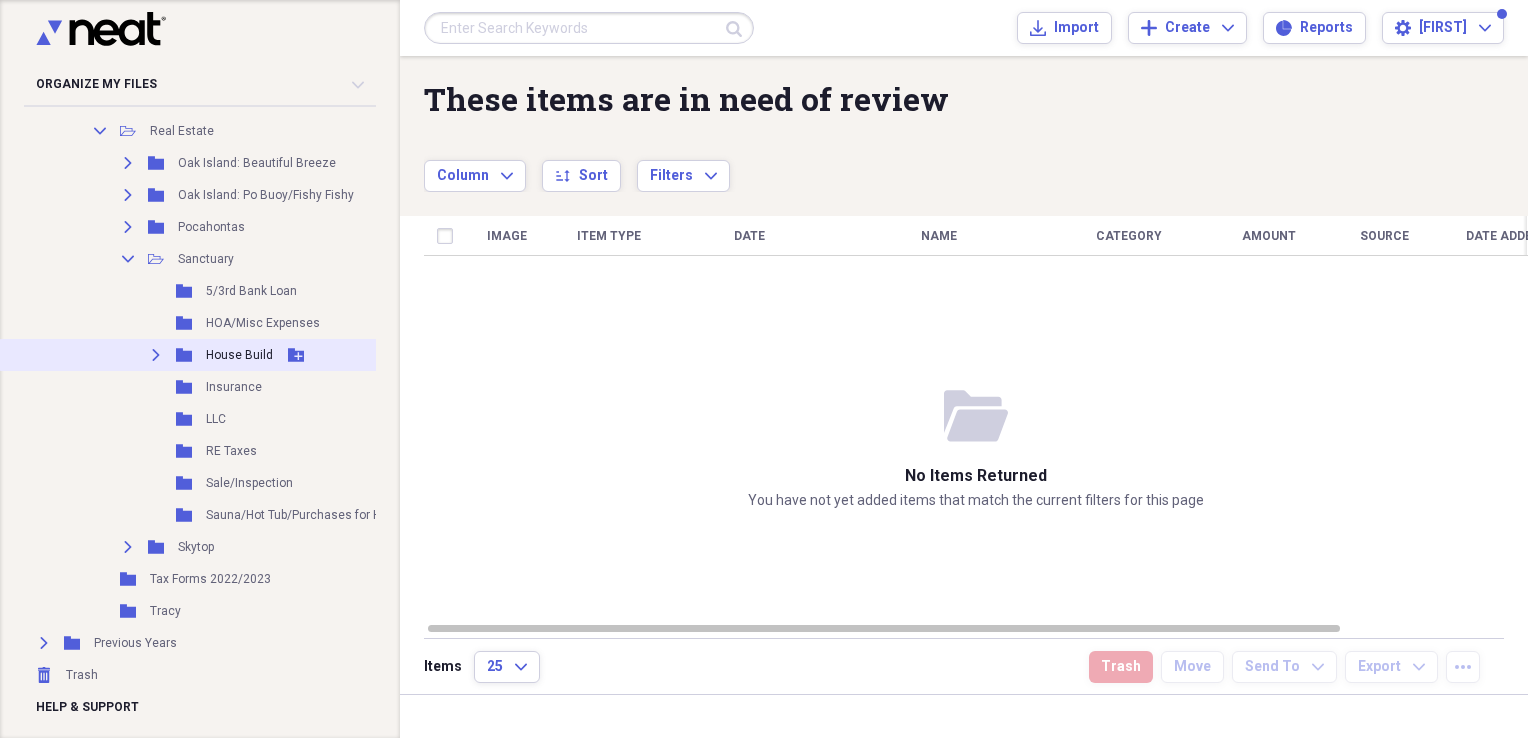 click on "Expand" 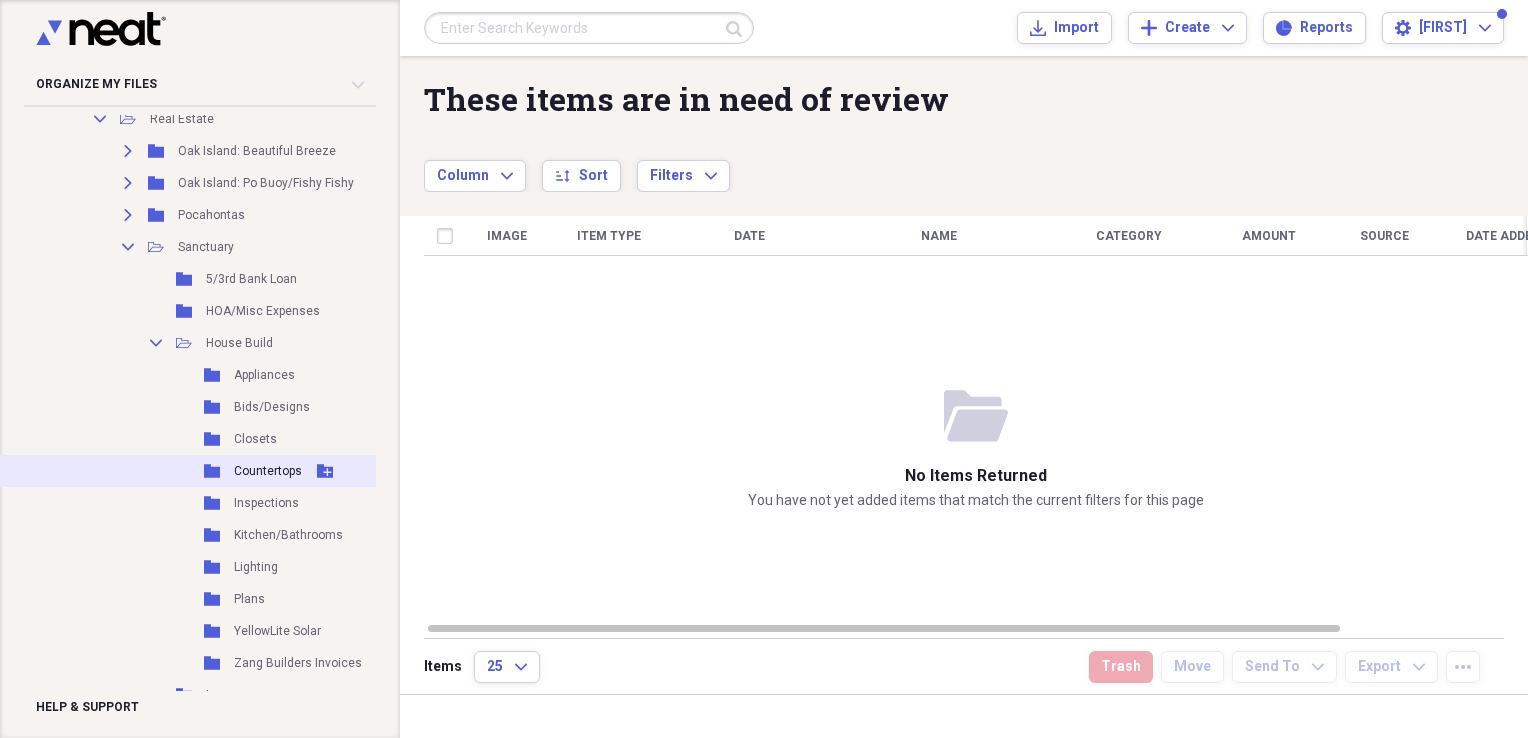 click on "Countertops" at bounding box center [268, 471] 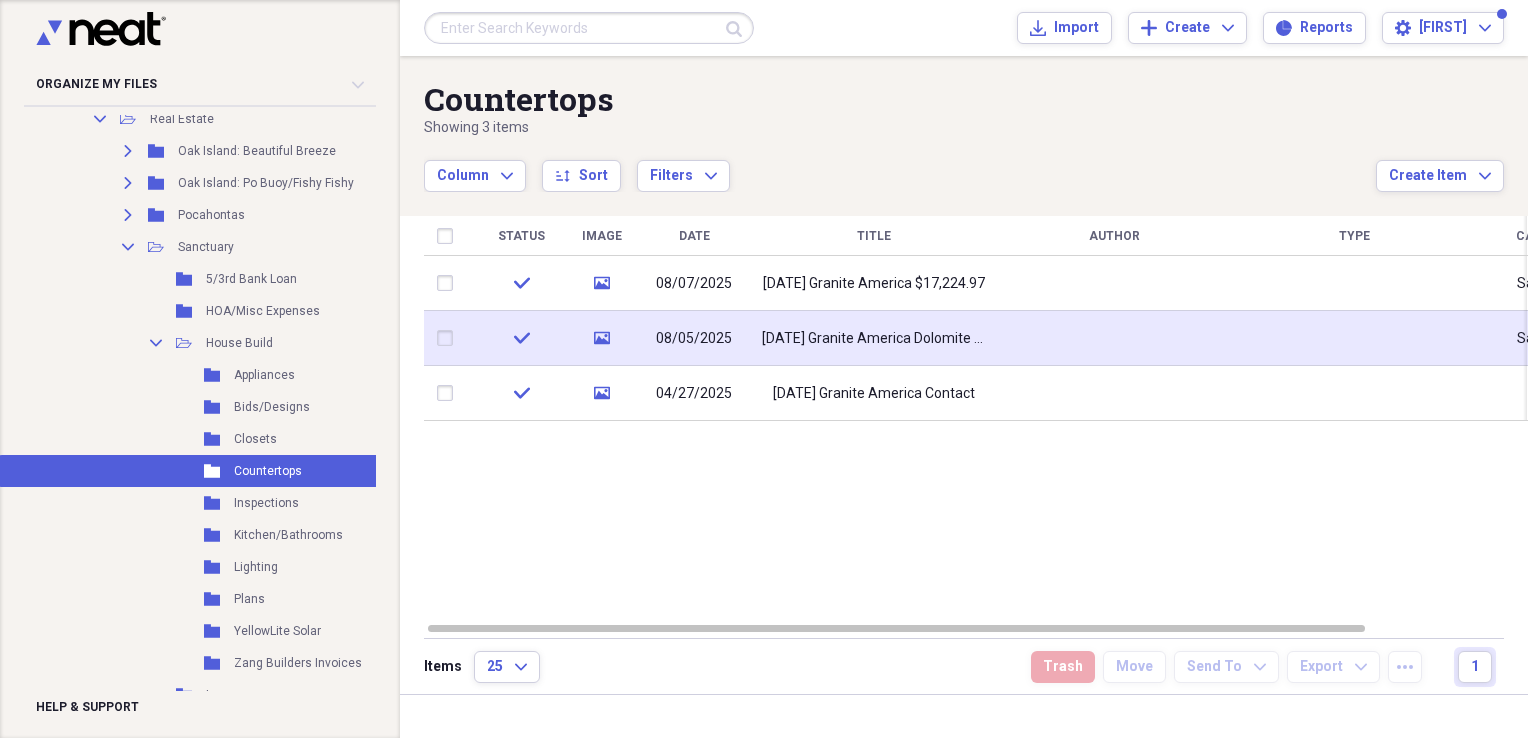 click on "[DATE] Granite America Dolomite $16,037" at bounding box center (874, 338) 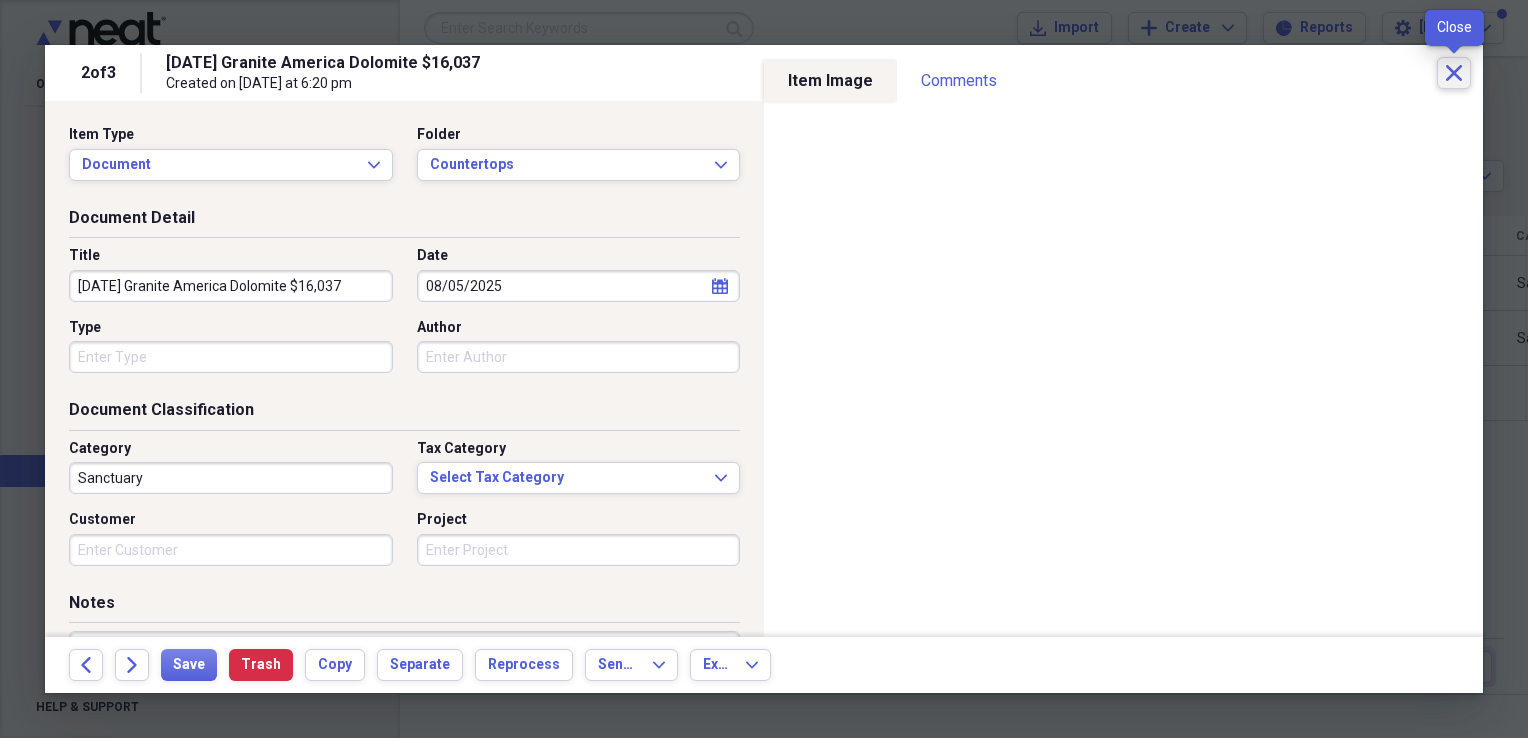 click on "Close" 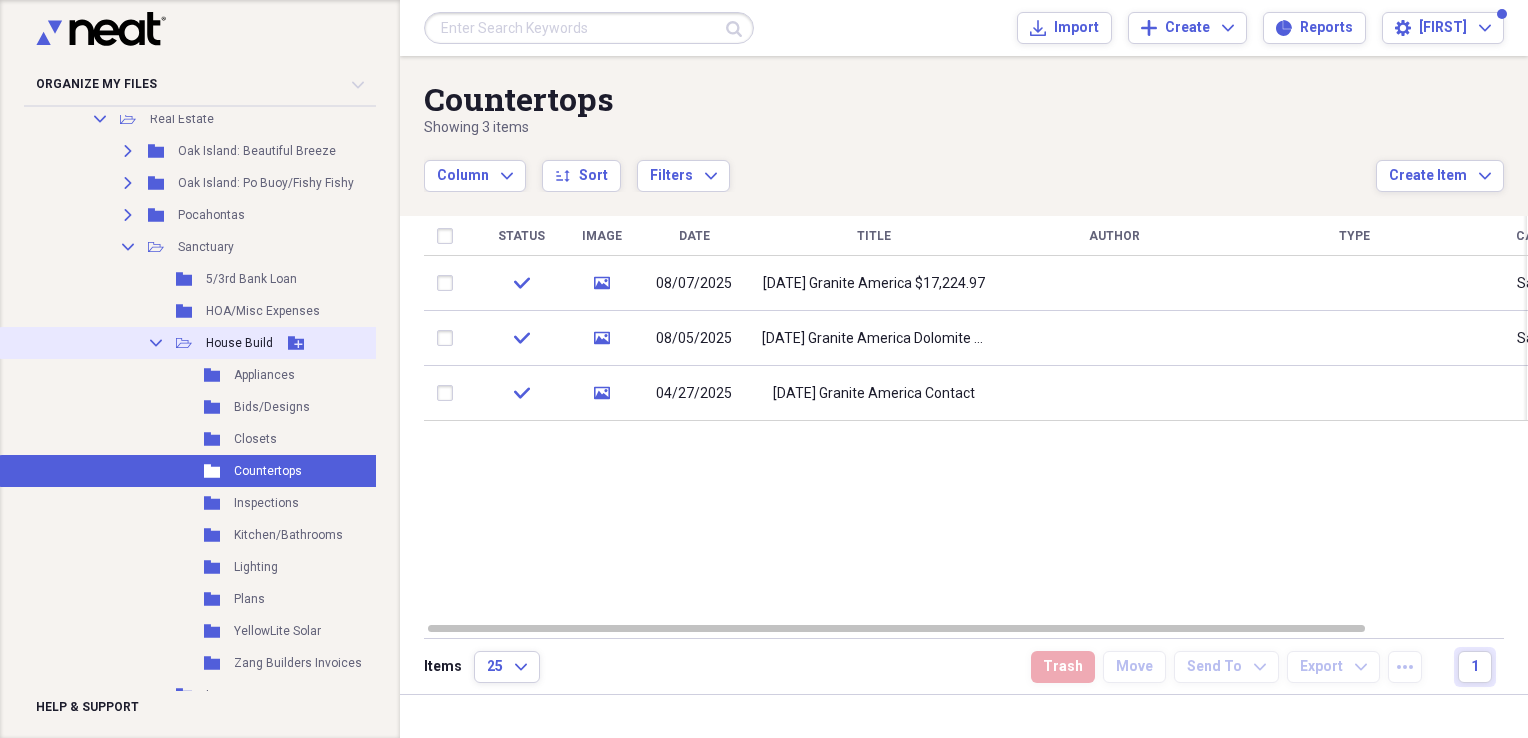 click on "Collapse" 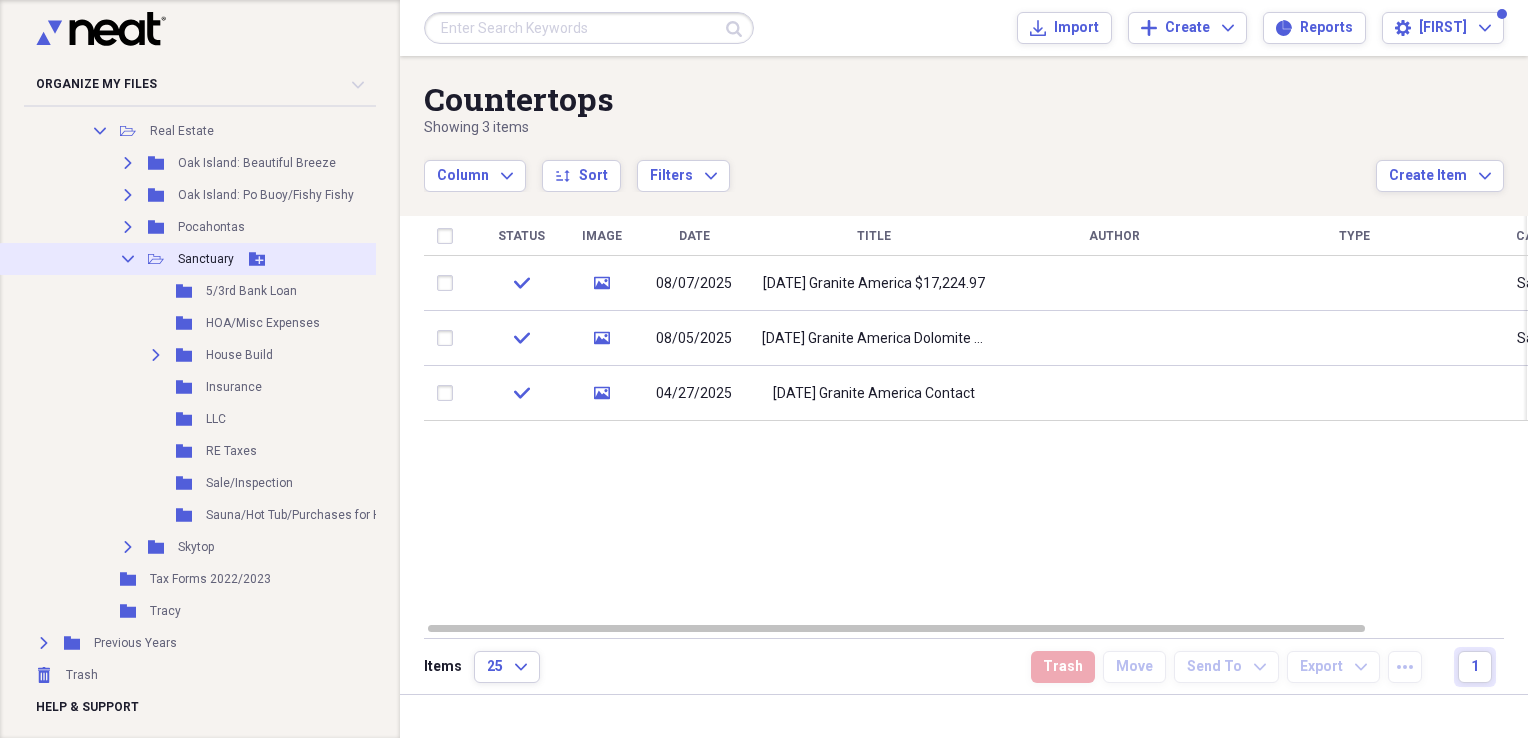 click on "Collapse" 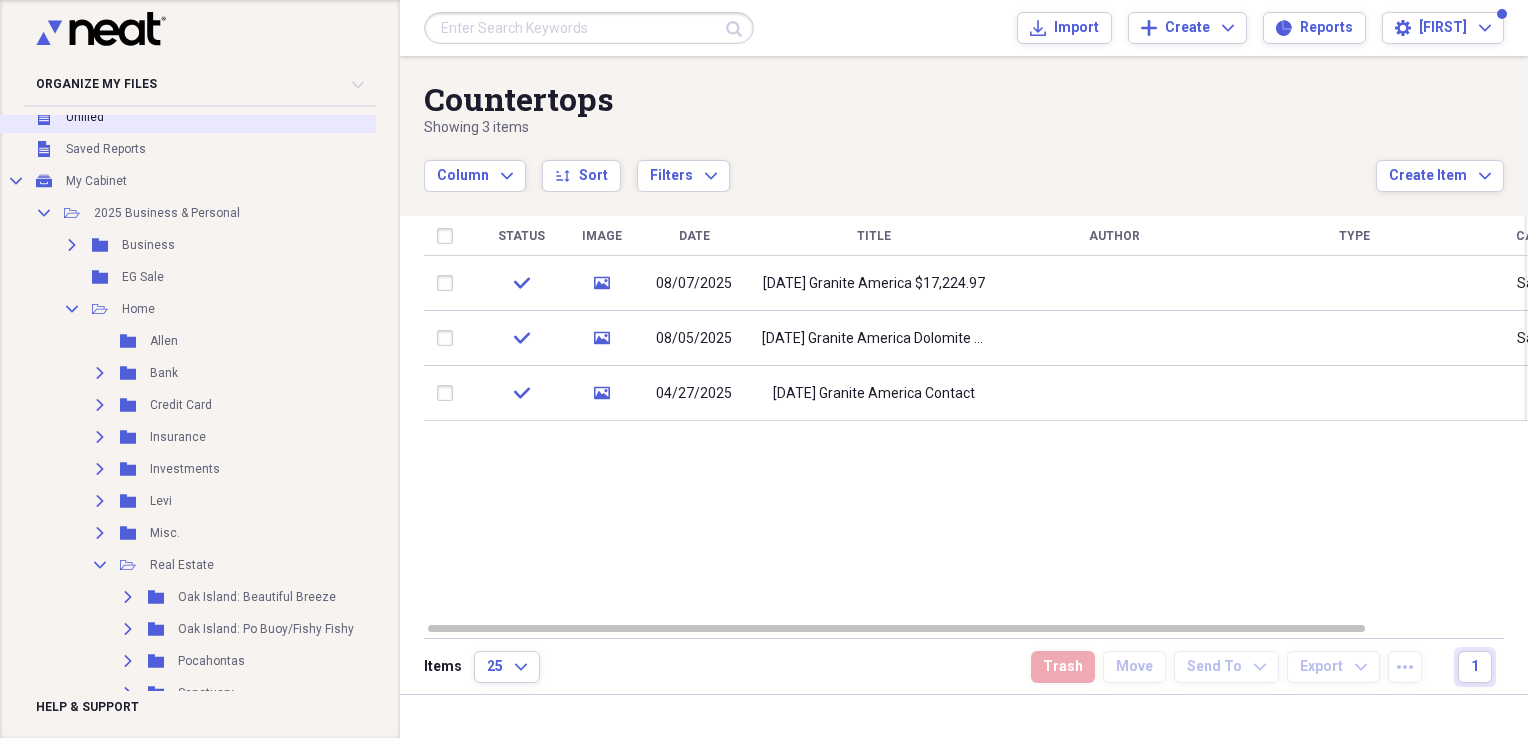scroll, scrollTop: 0, scrollLeft: 0, axis: both 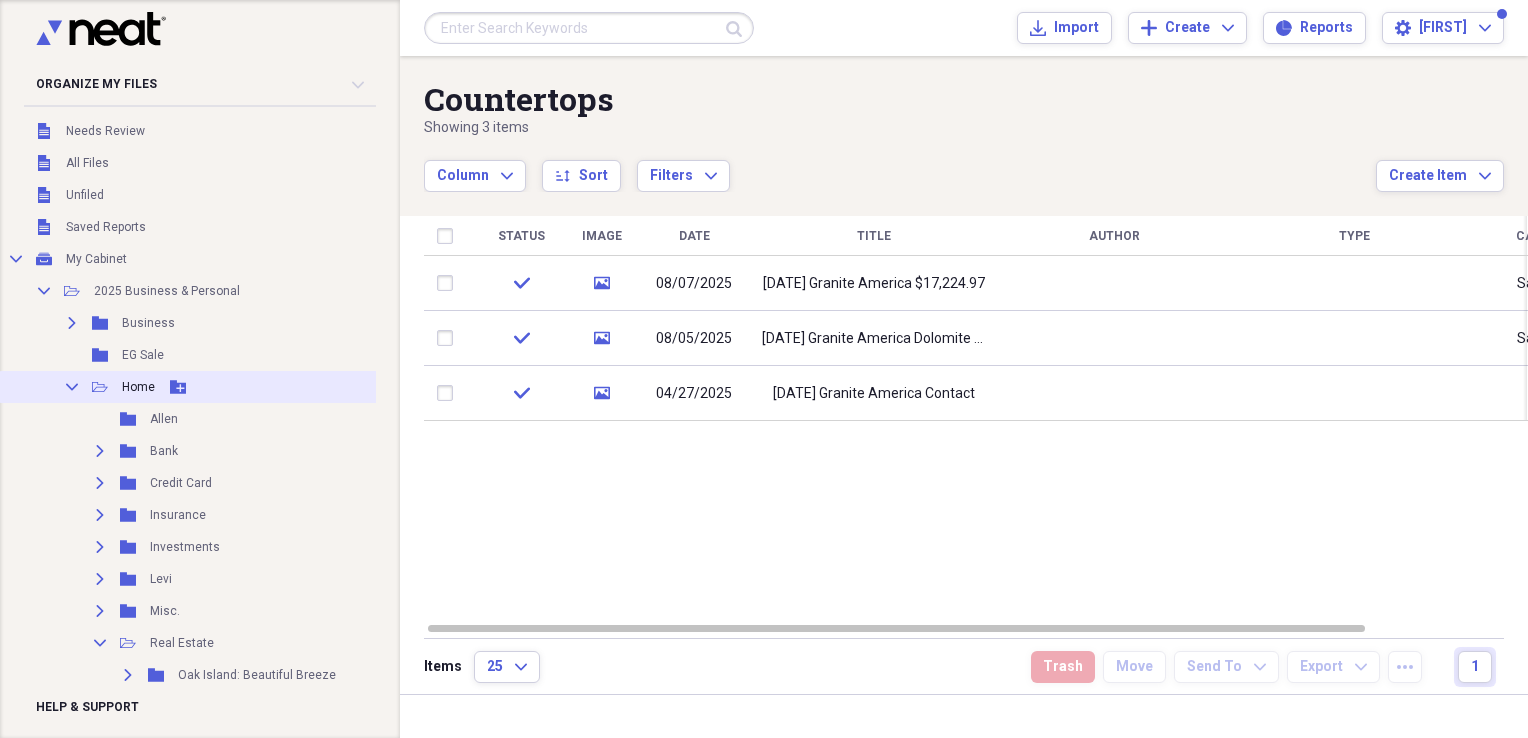 click on "Collapse" 